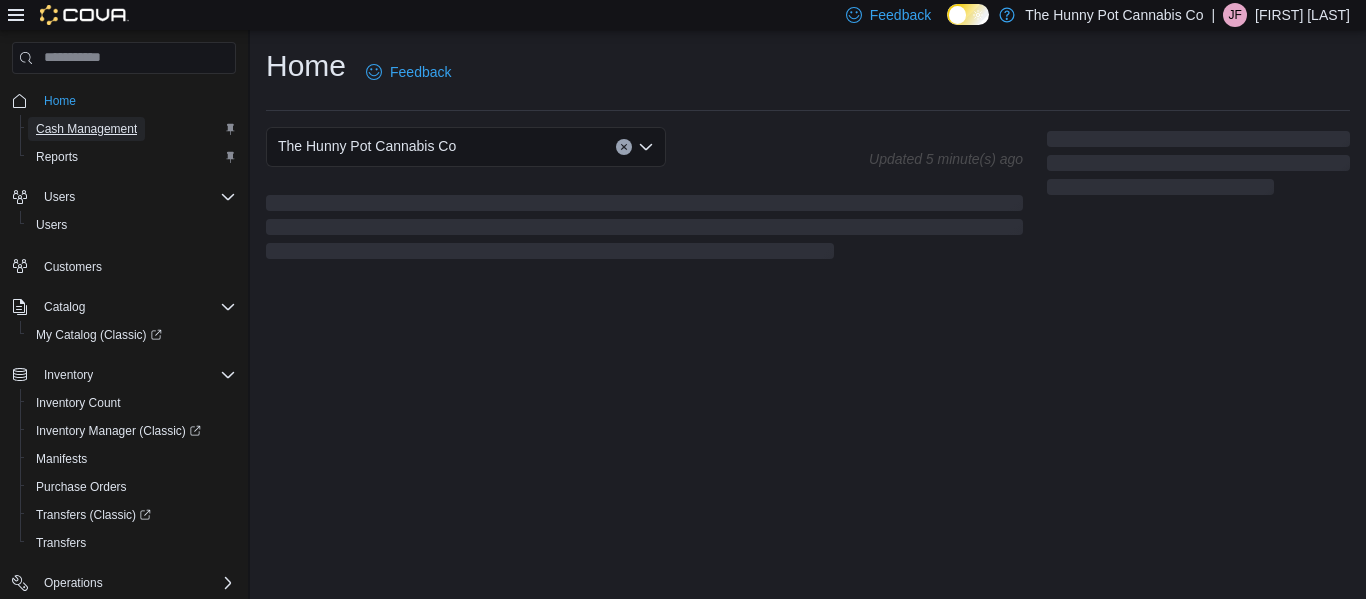 click on "Cash Management" at bounding box center [86, 129] 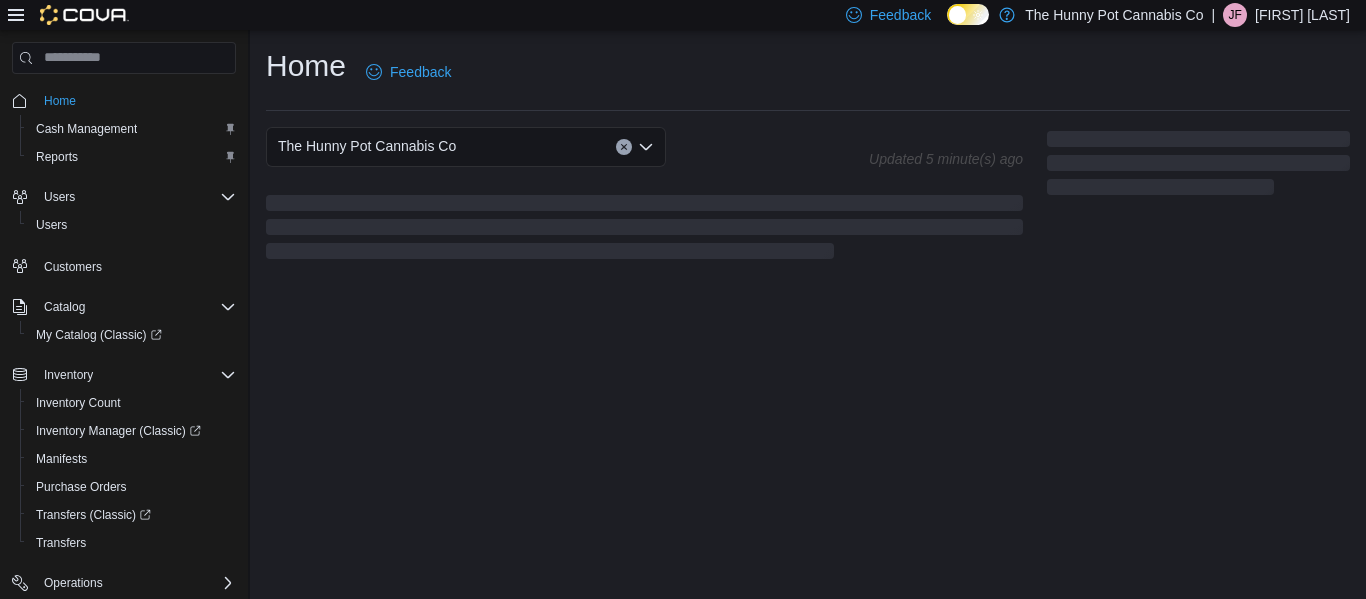scroll, scrollTop: 0, scrollLeft: 0, axis: both 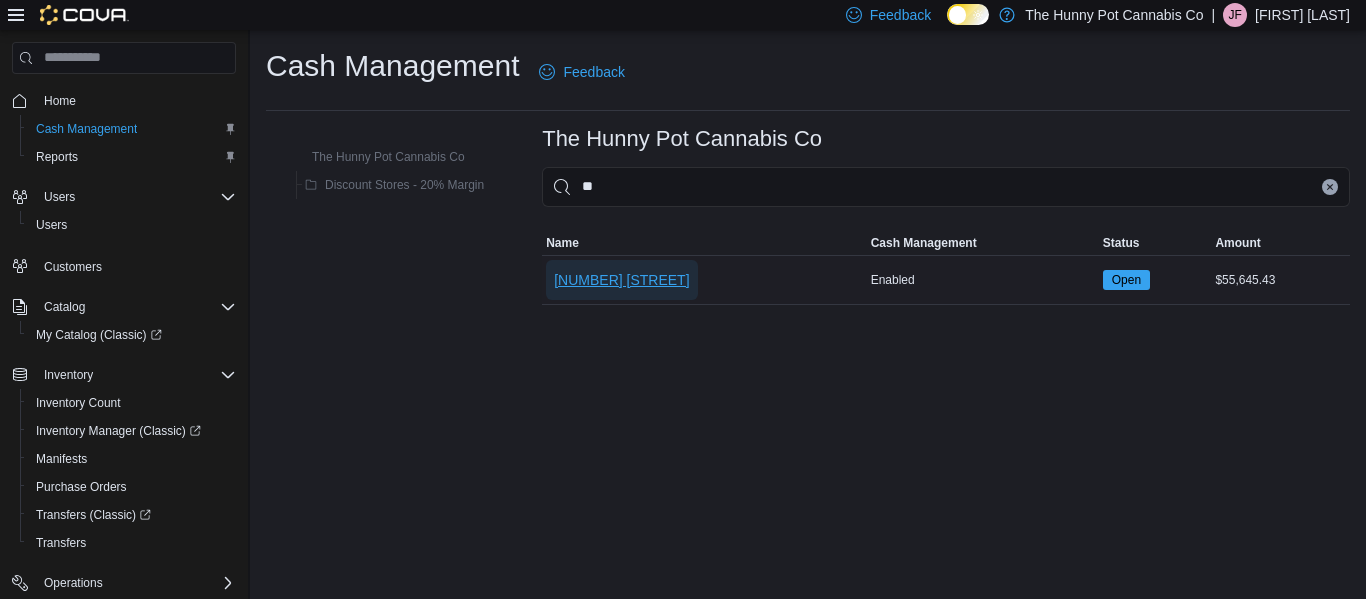 click on "[NUMBER] [STREET]" at bounding box center (621, 280) 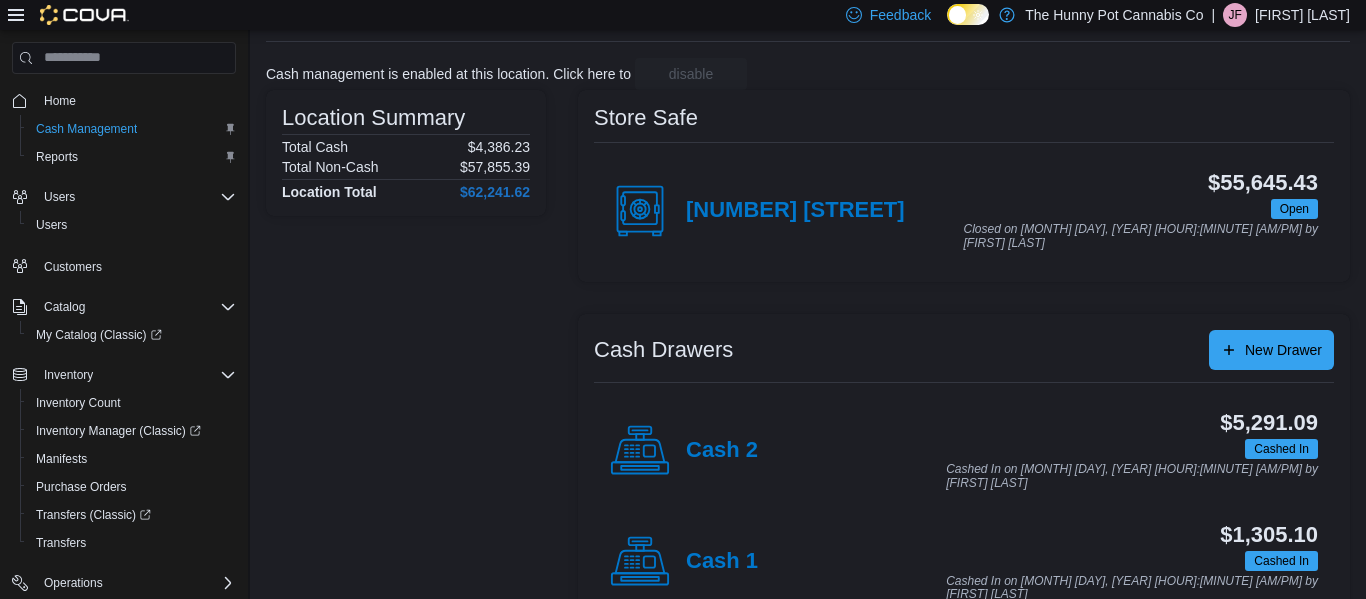 scroll, scrollTop: 107, scrollLeft: 0, axis: vertical 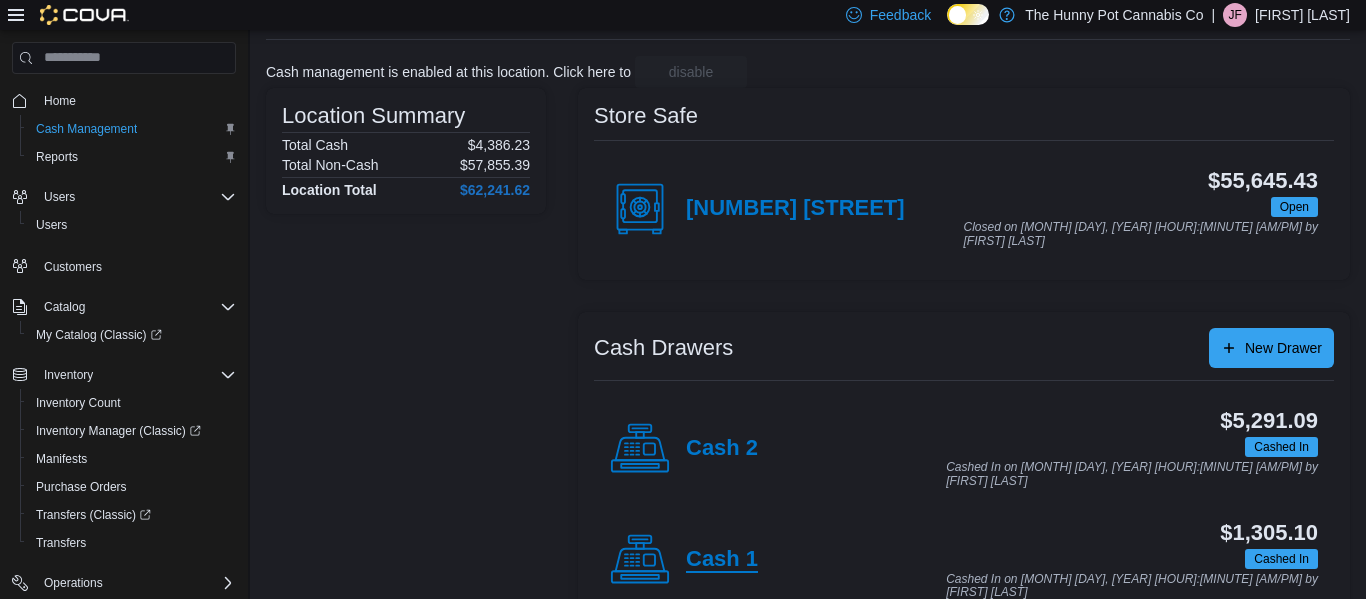 click on "Cash 1" at bounding box center (722, 560) 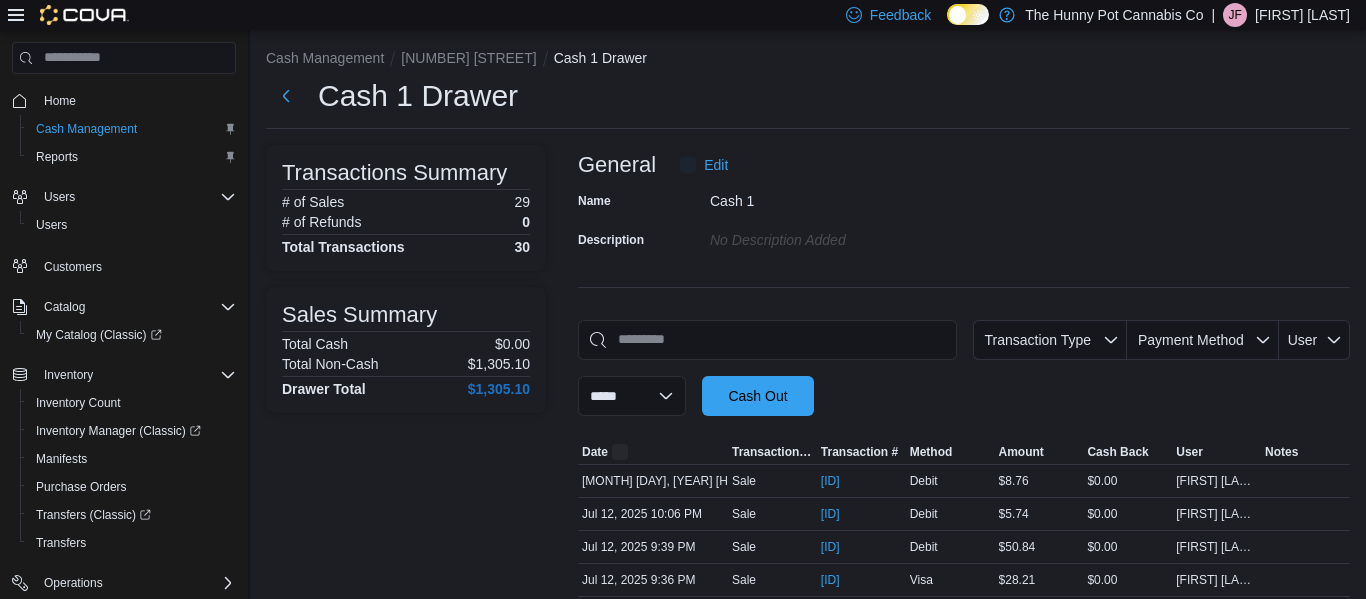 scroll, scrollTop: 107, scrollLeft: 0, axis: vertical 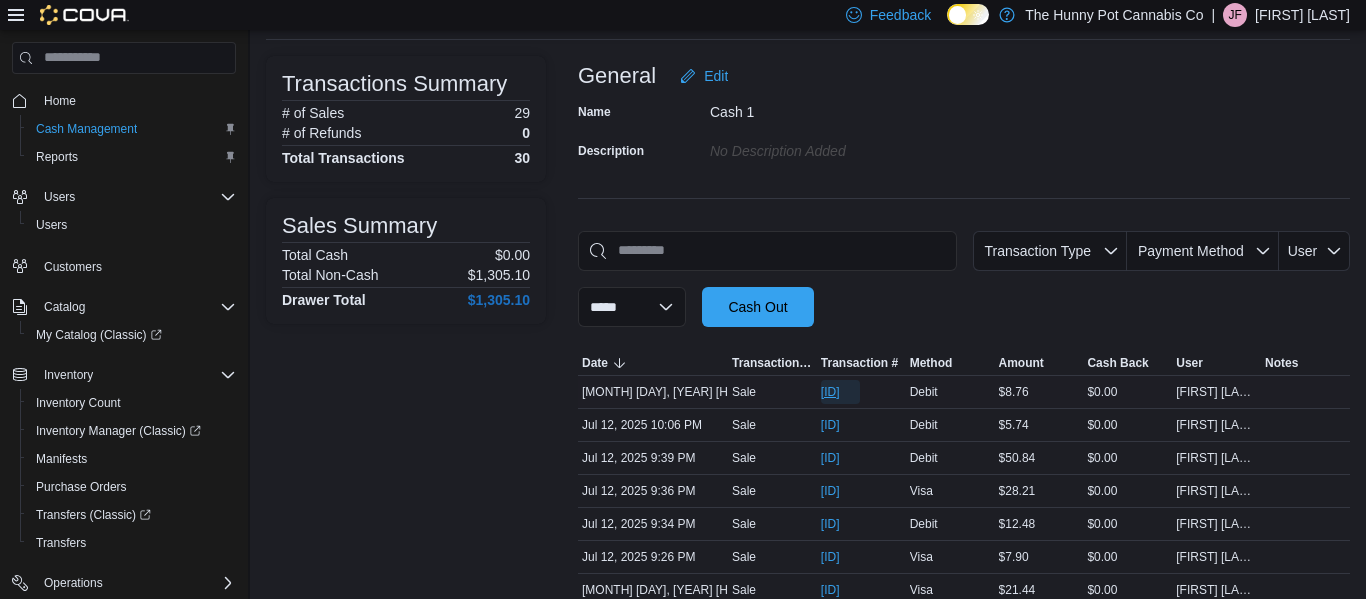 click on "[ID]" at bounding box center (830, 392) 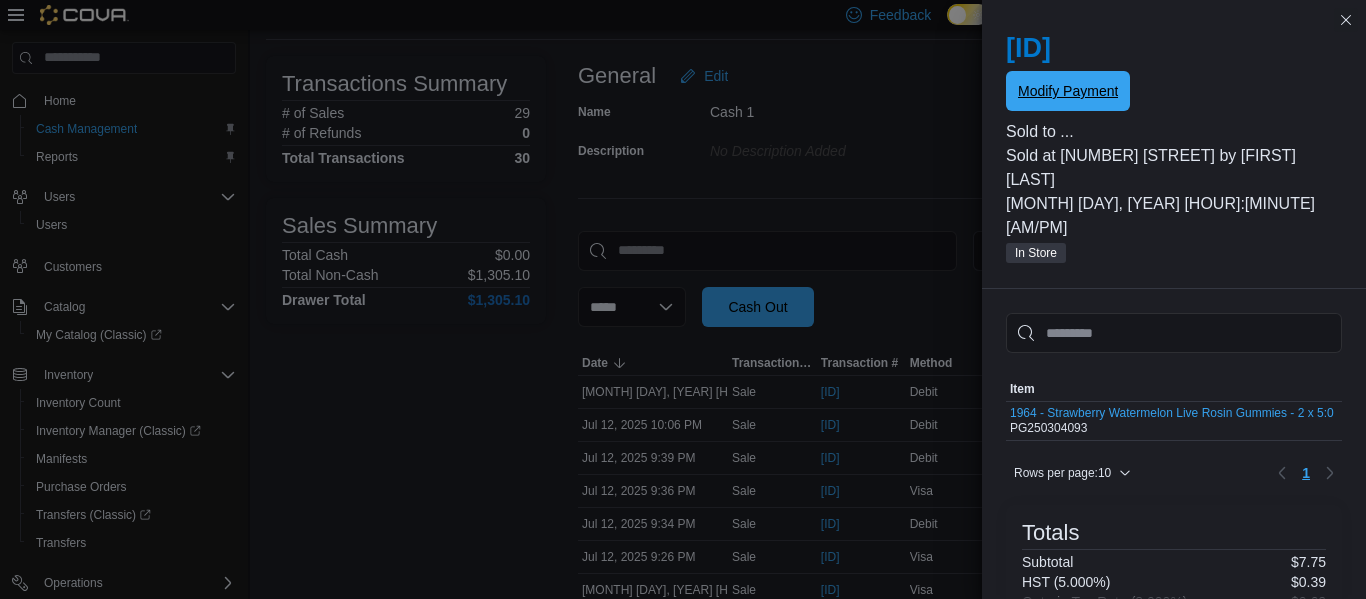 click on "Modify Payment" at bounding box center [1068, 91] 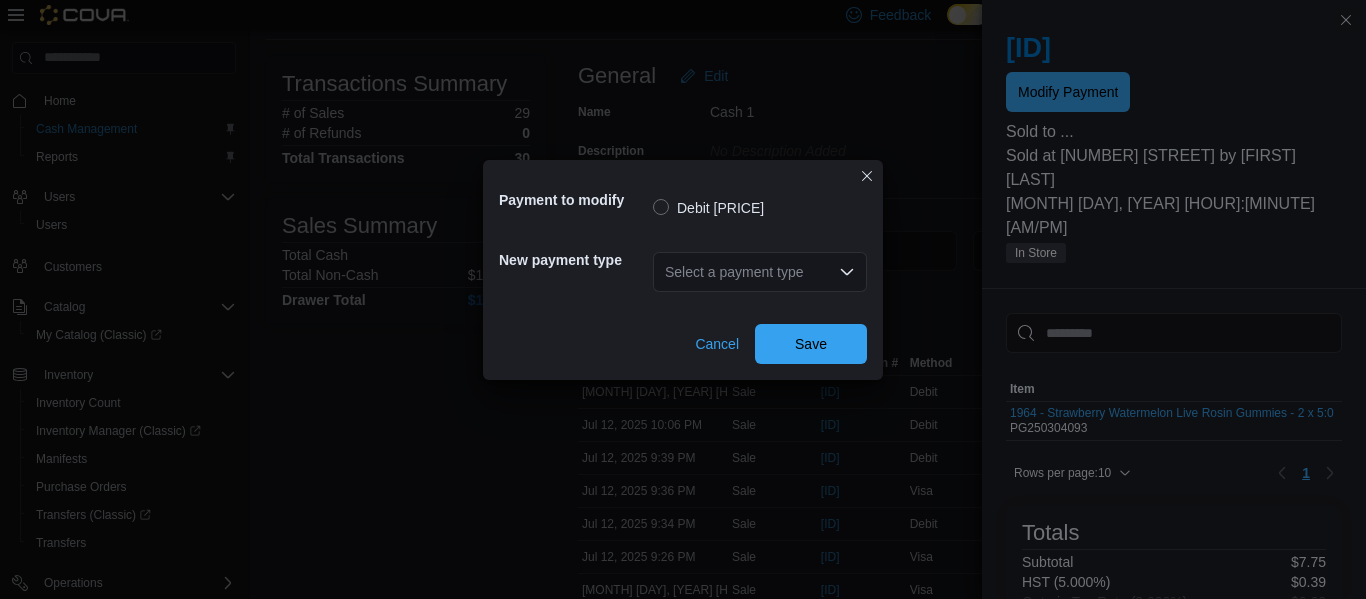 click on "Select a payment type" at bounding box center (760, 272) 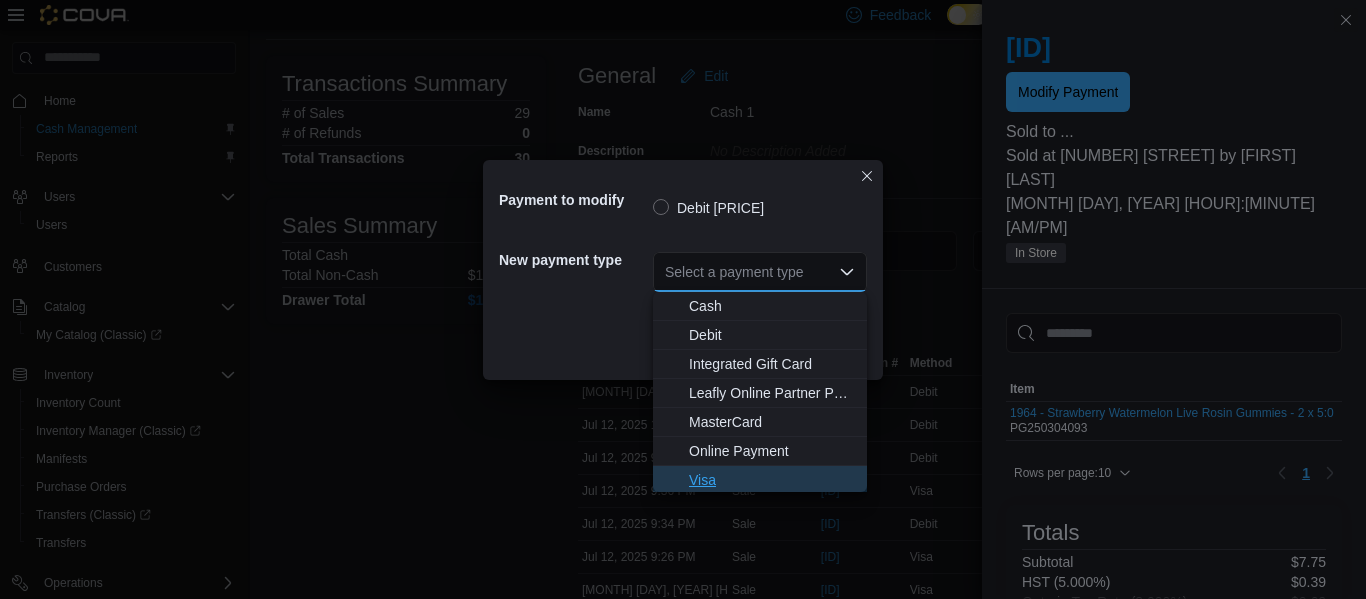 click on "Visa" at bounding box center [772, 480] 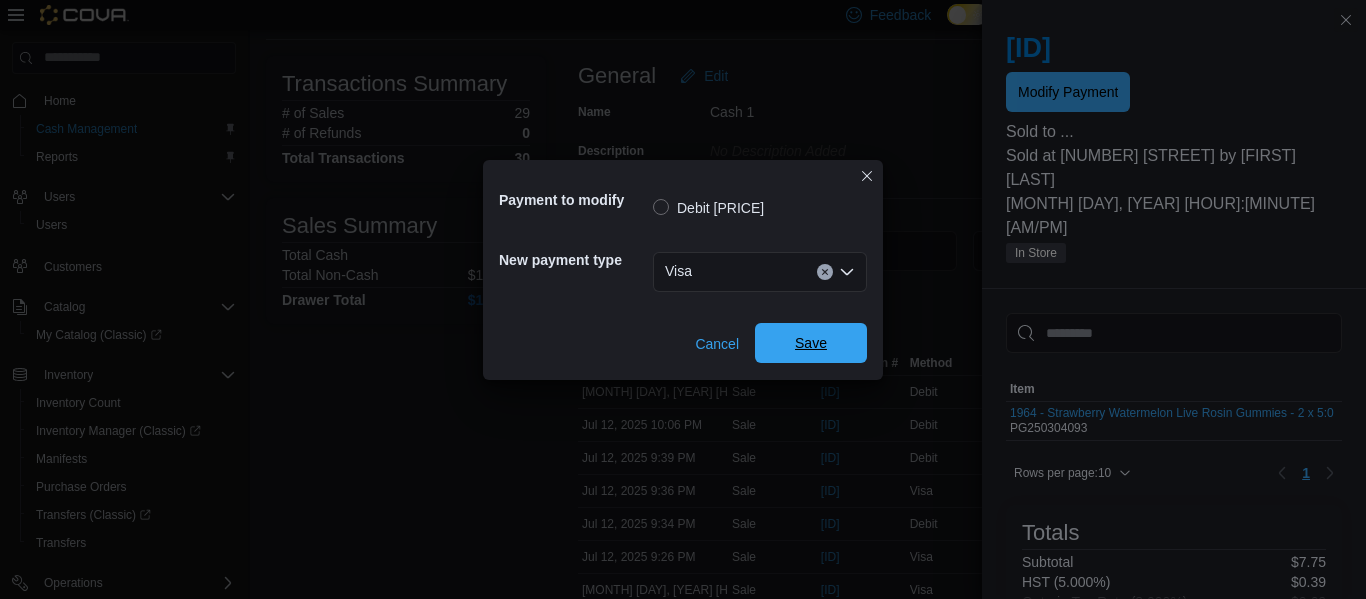 click on "Save" at bounding box center [811, 343] 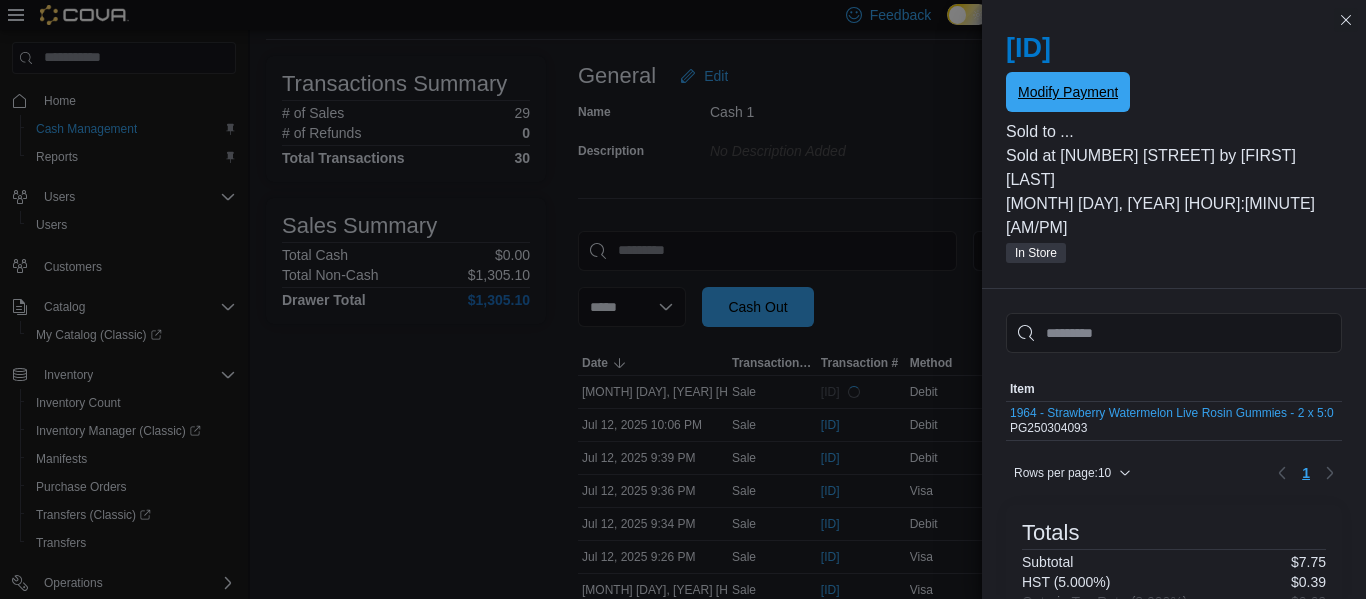 scroll, scrollTop: 0, scrollLeft: 0, axis: both 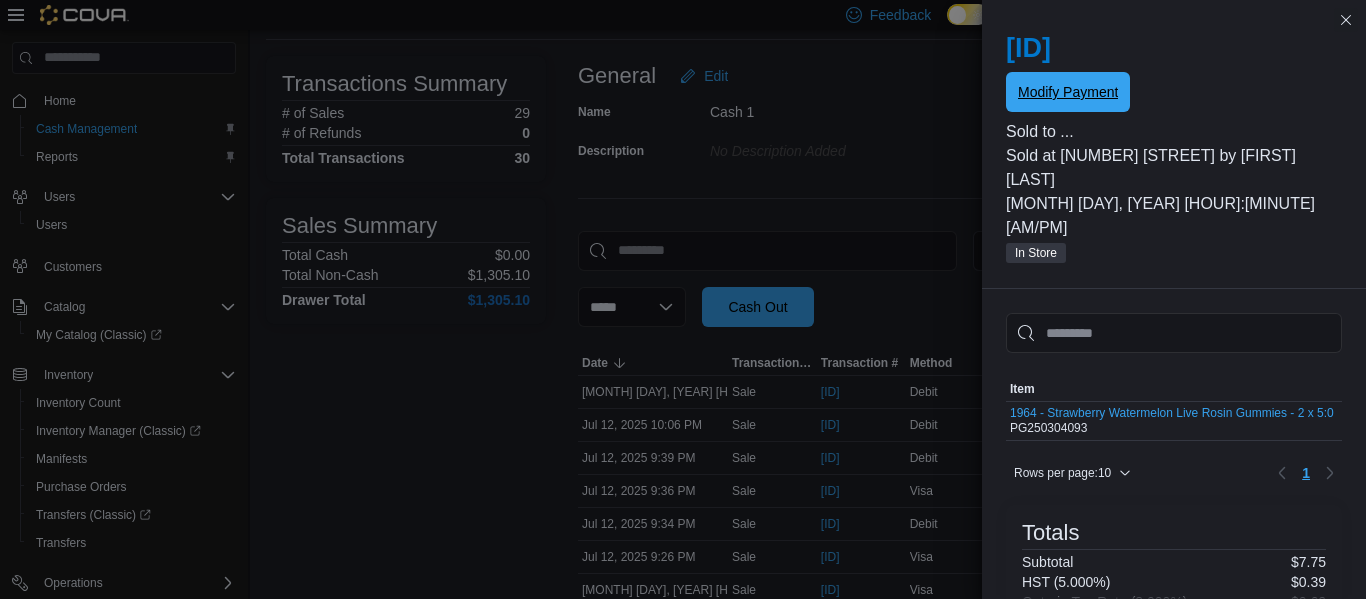 type 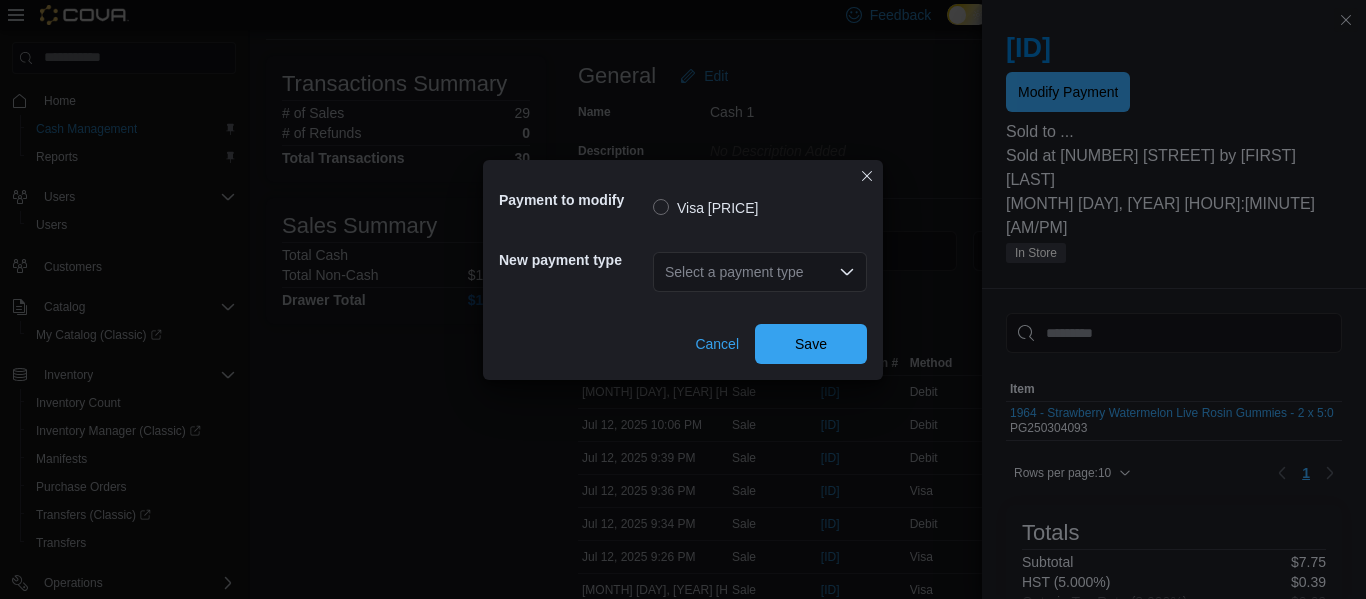 click on "Payment to modify Visa [PRICE] New payment type Select a payment type Cancel Save" at bounding box center [683, 299] 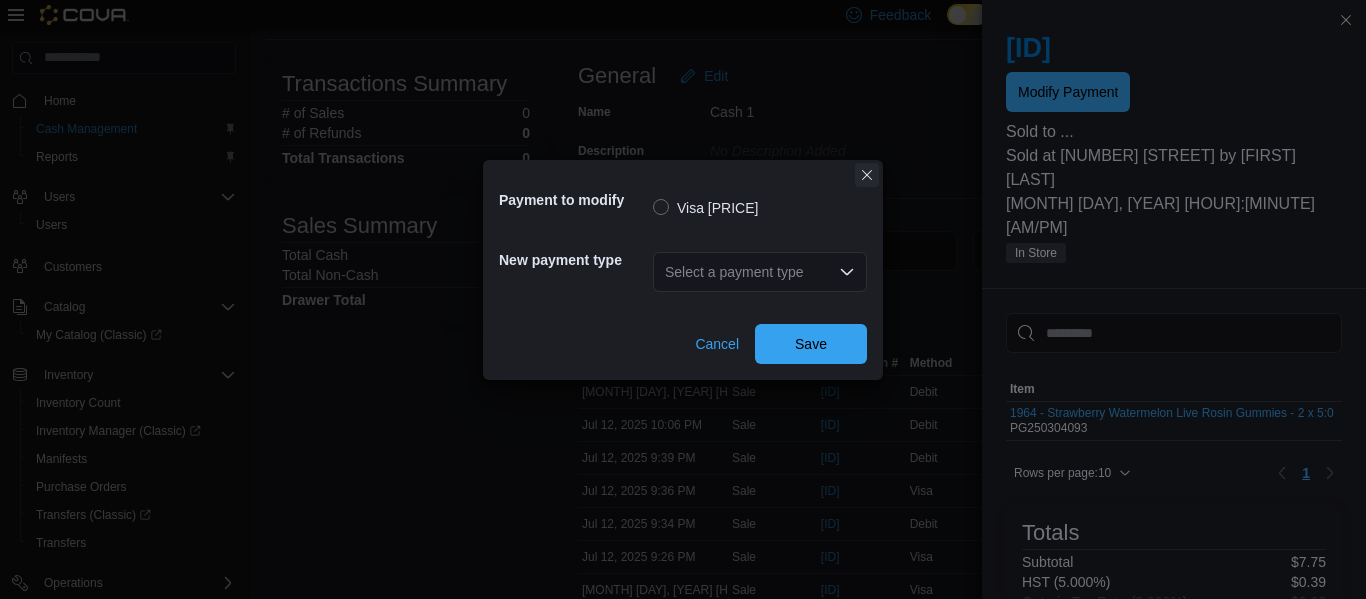 click at bounding box center [867, 175] 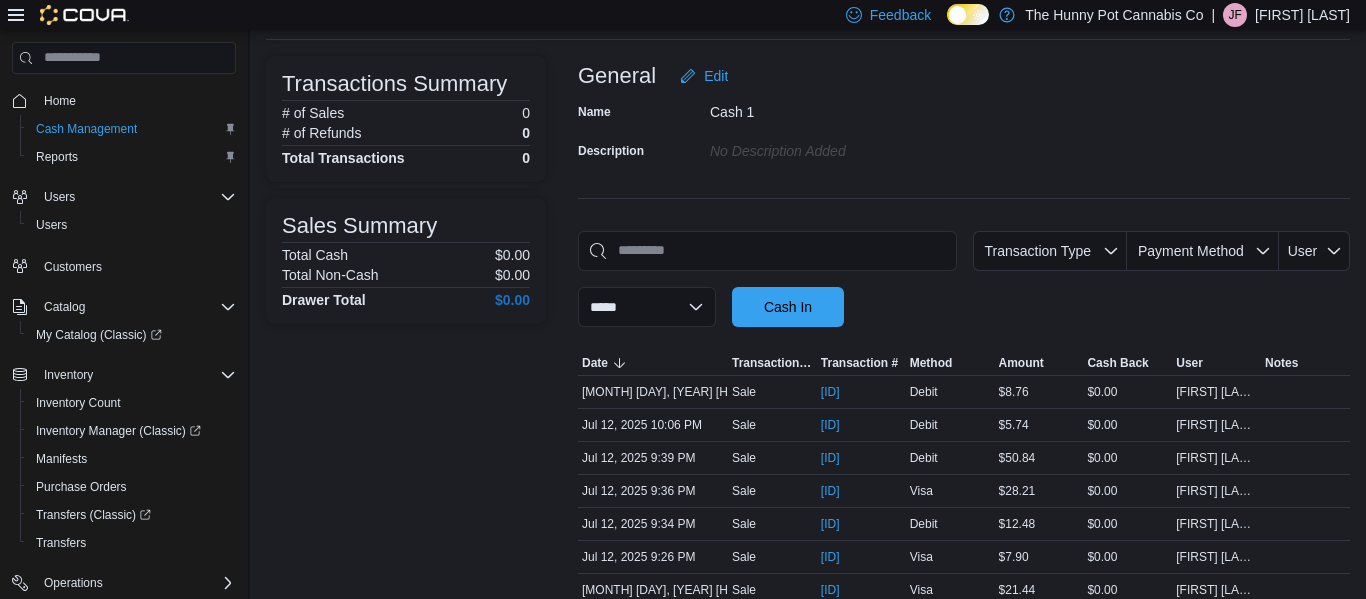 click on "Home" at bounding box center (136, 100) 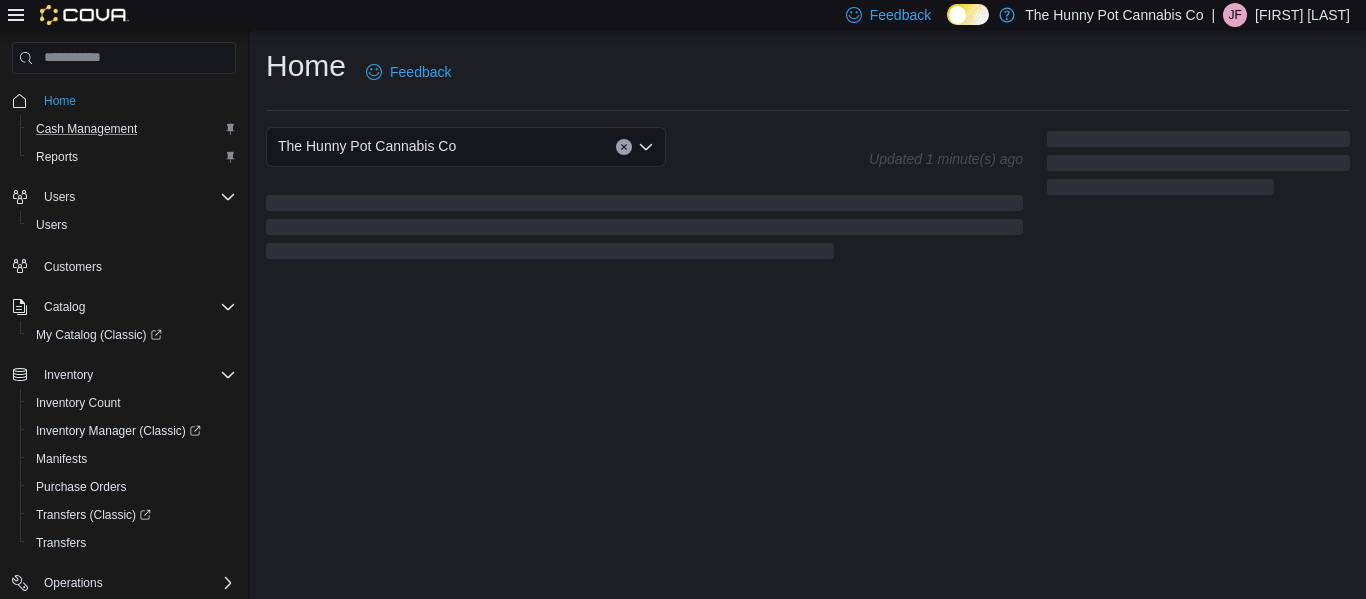 scroll, scrollTop: 0, scrollLeft: 0, axis: both 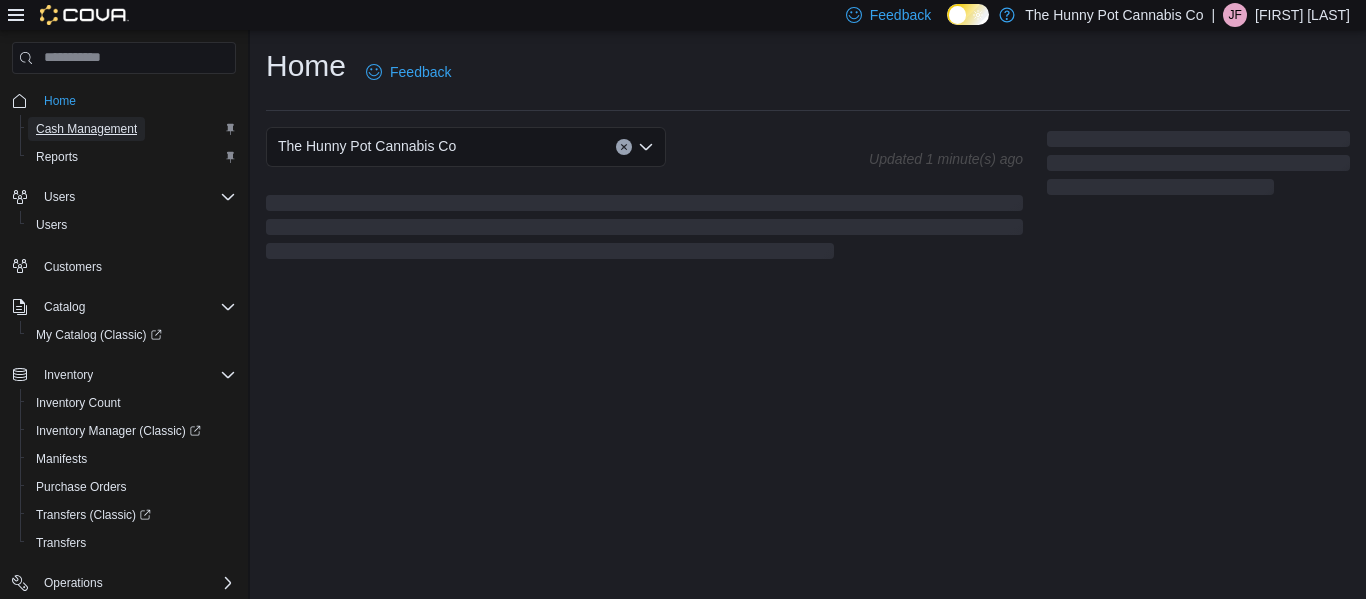 click on "Cash Management" at bounding box center (86, 129) 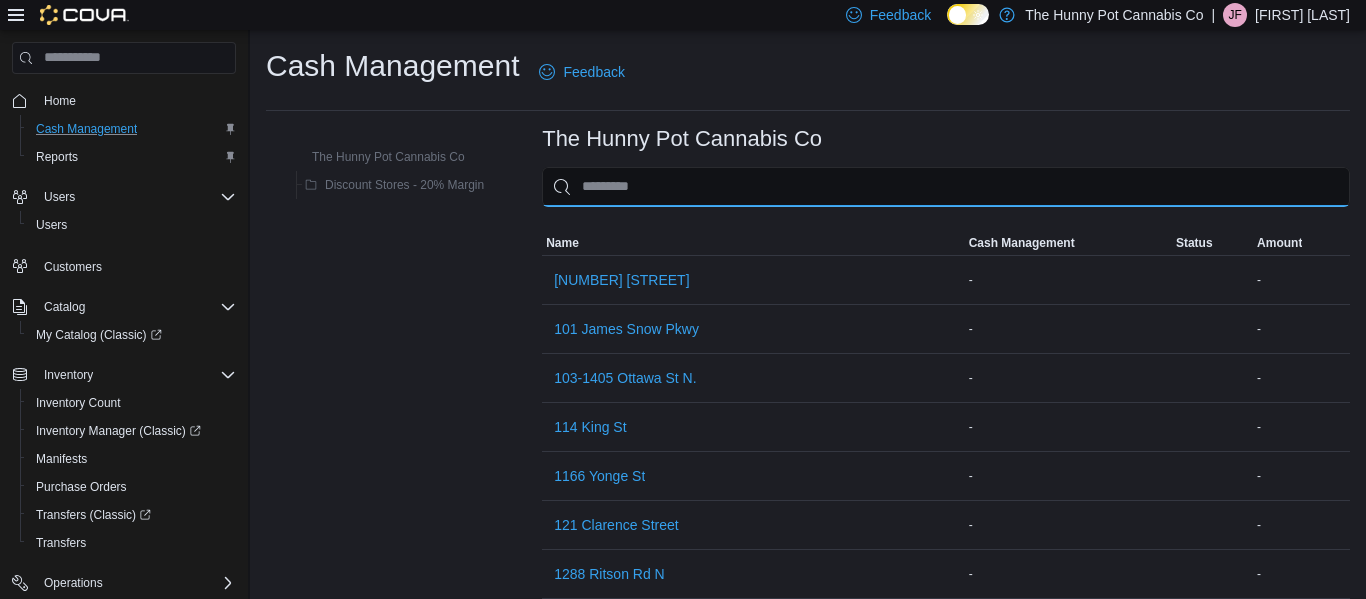 click at bounding box center (946, 187) 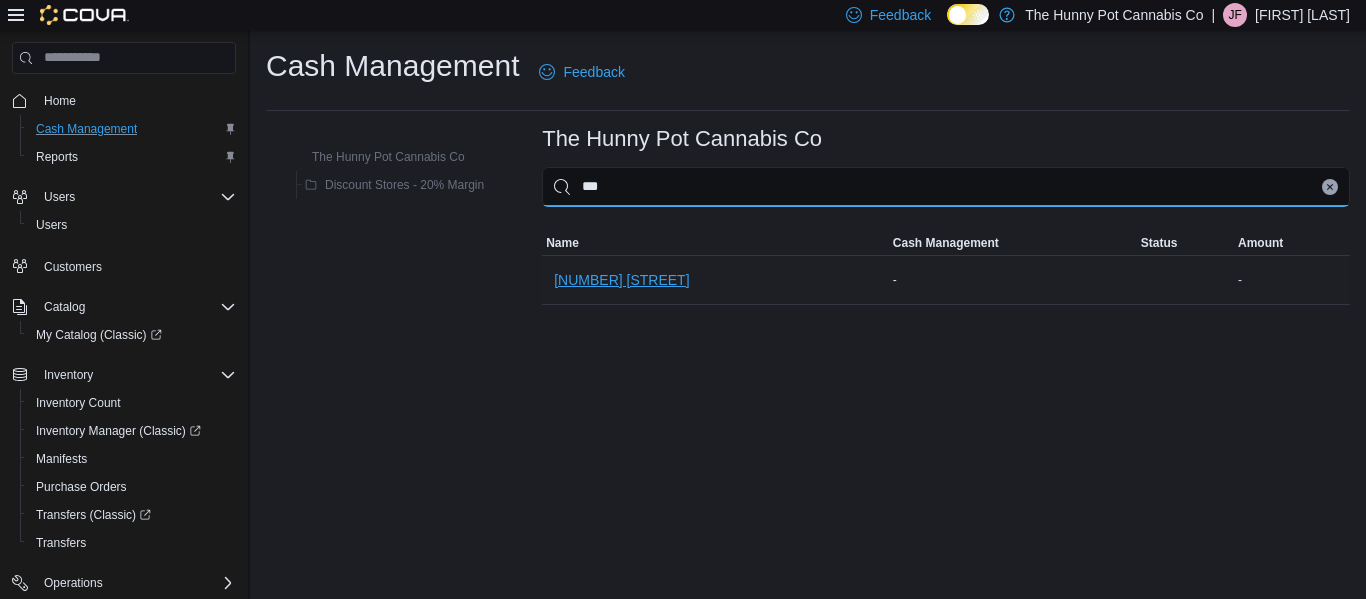 type on "***" 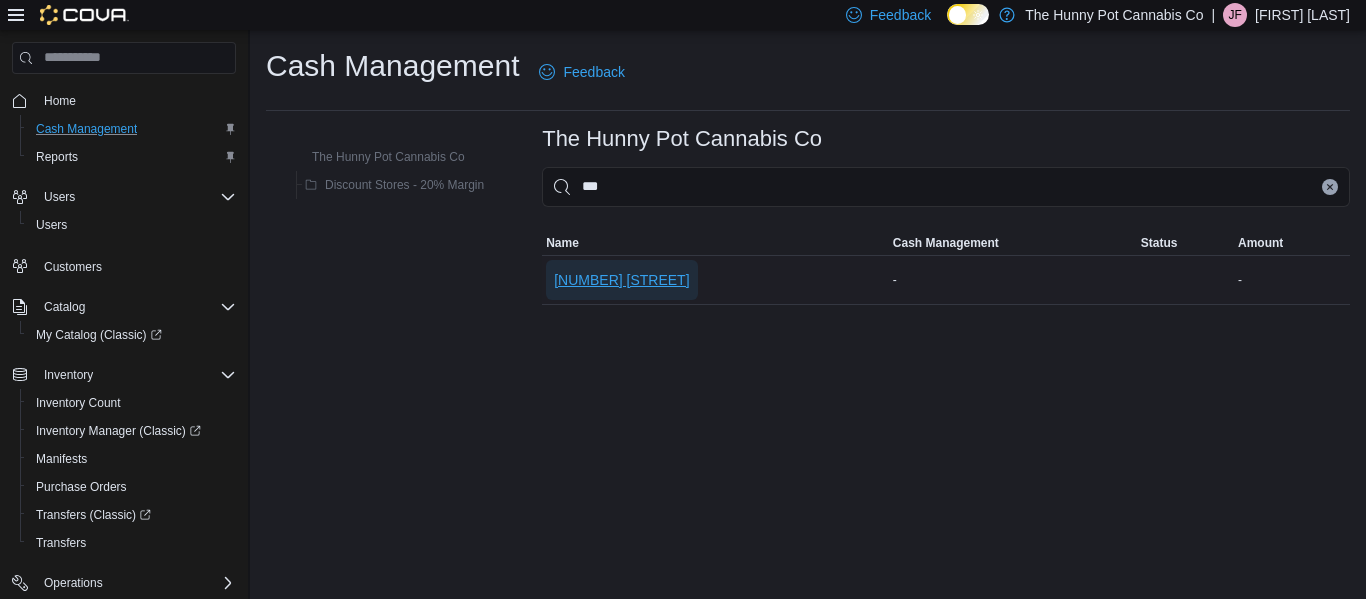 click on "[NUMBER] [STREET]" at bounding box center (621, 280) 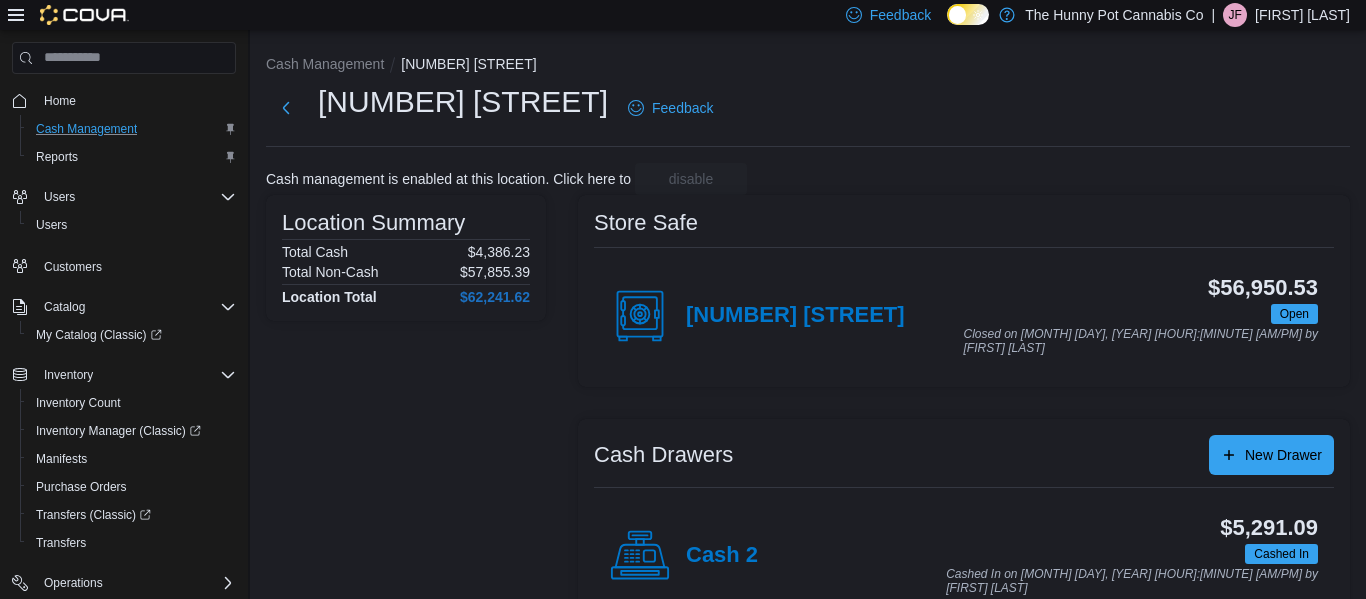 click on "Cash 2" at bounding box center [684, 556] 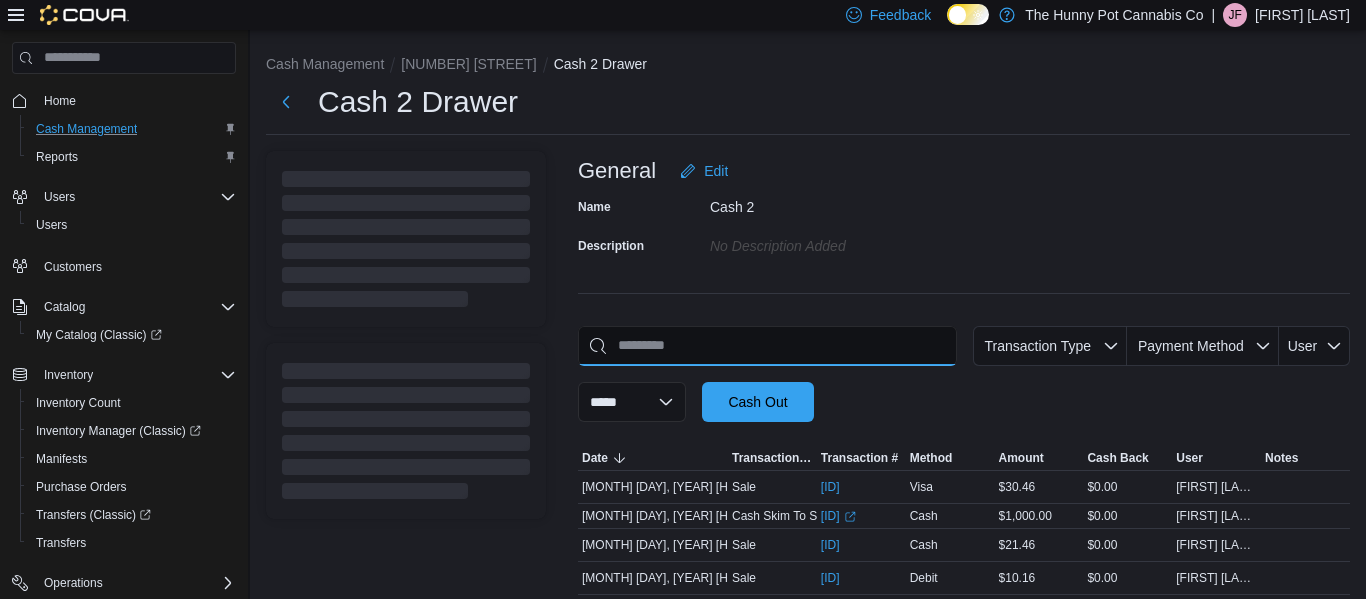 click at bounding box center [767, 346] 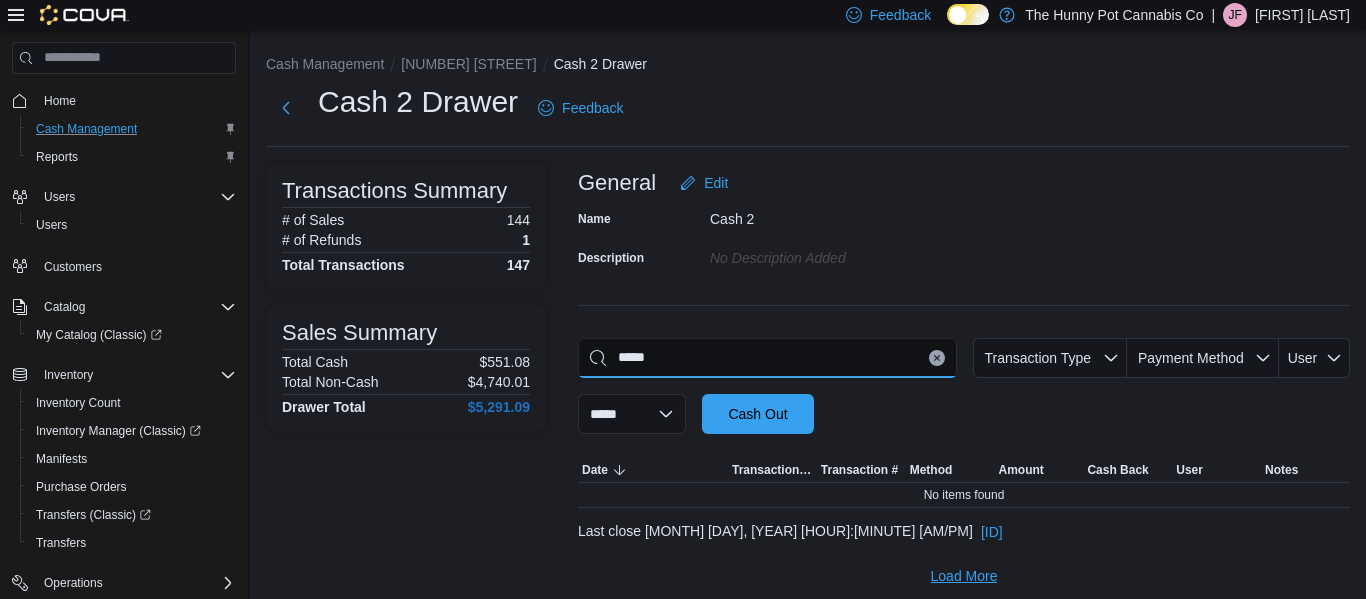 type on "*****" 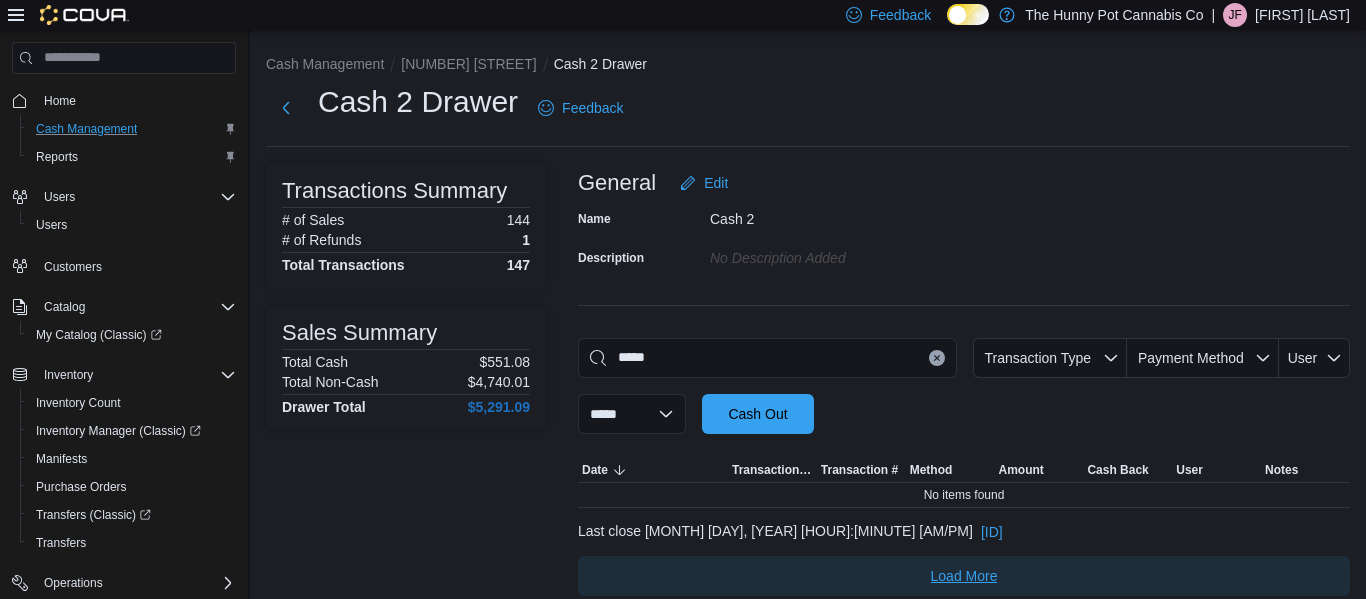 click on "Load More" at bounding box center (964, 576) 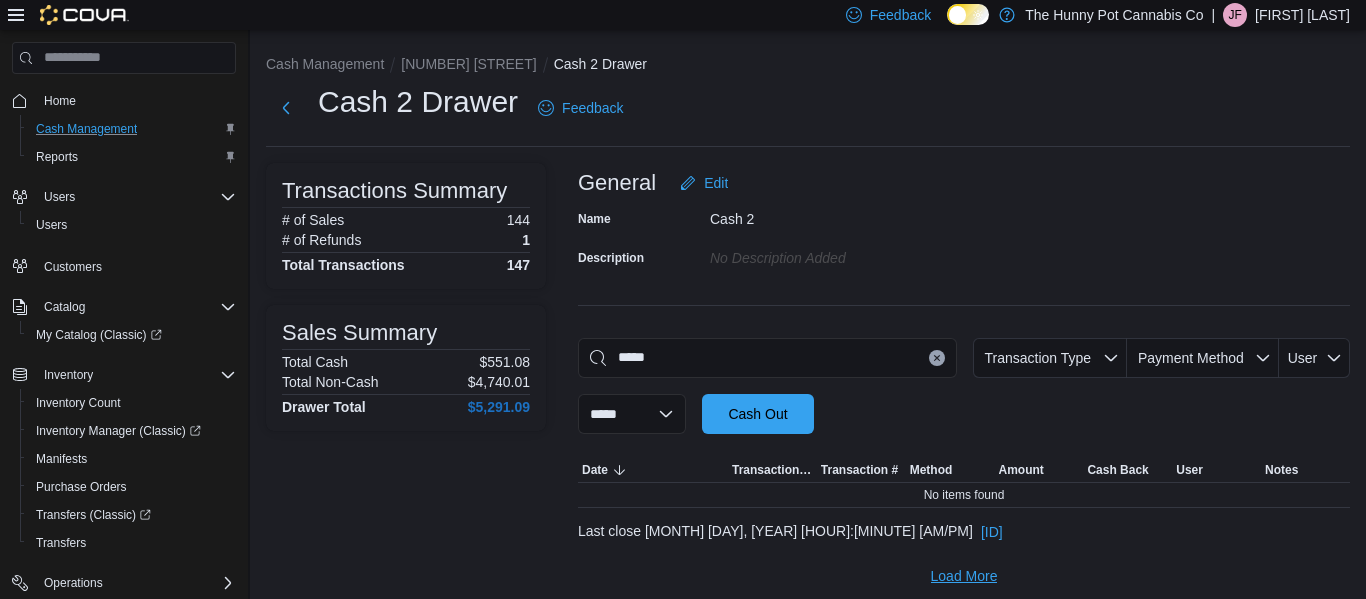 scroll, scrollTop: 13, scrollLeft: 0, axis: vertical 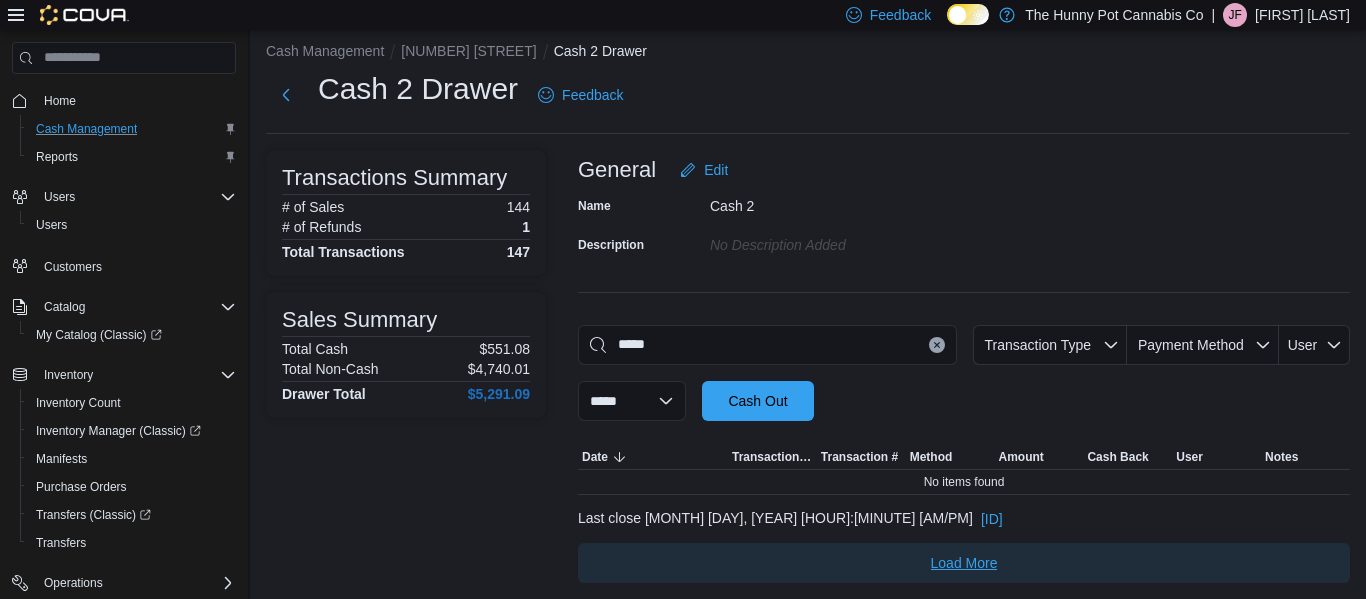 click on "Load More" at bounding box center [964, 563] 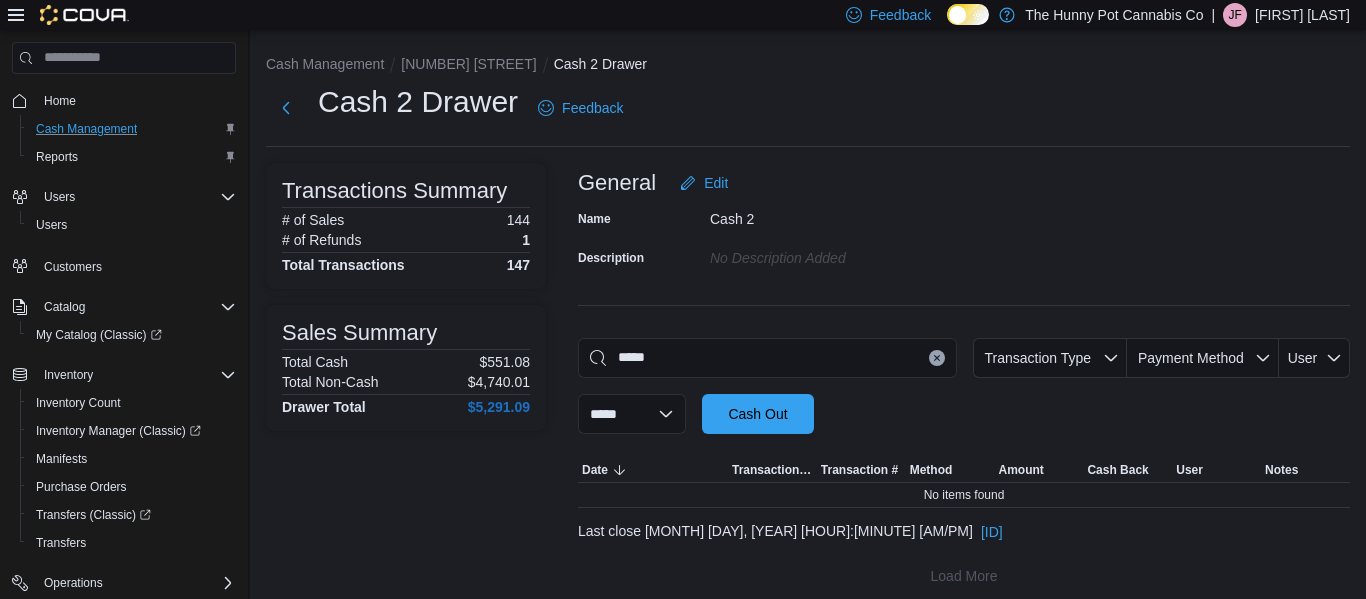 scroll, scrollTop: 13, scrollLeft: 0, axis: vertical 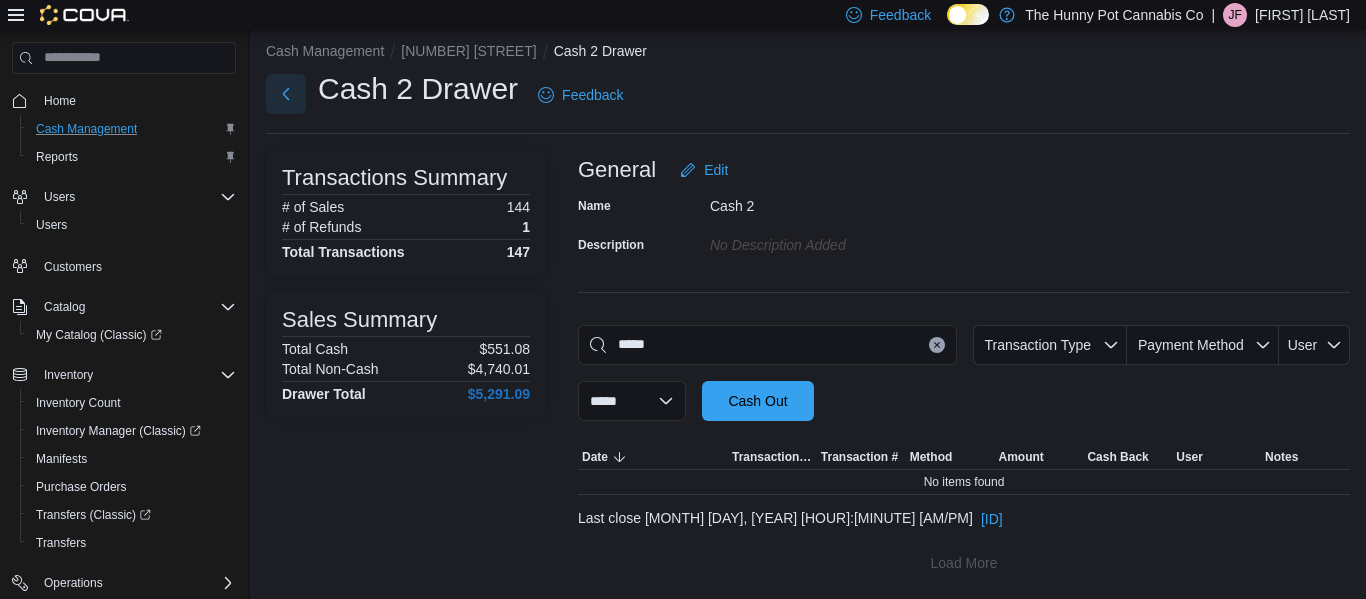 click at bounding box center [286, 94] 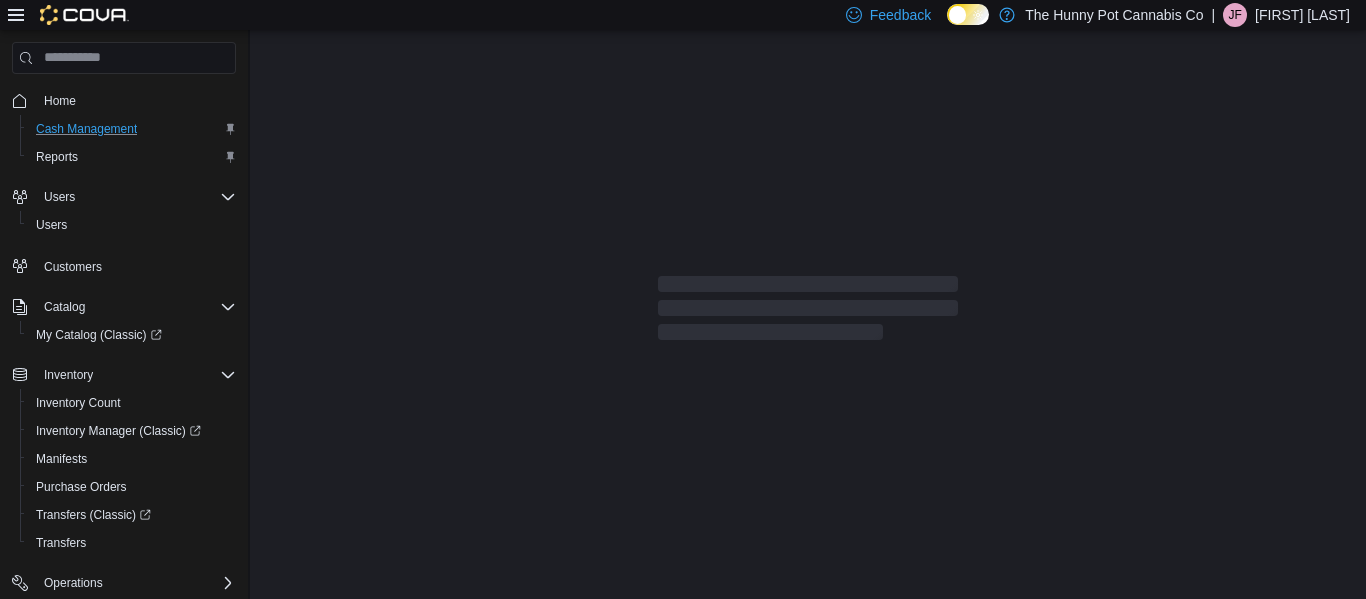 scroll, scrollTop: 0, scrollLeft: 0, axis: both 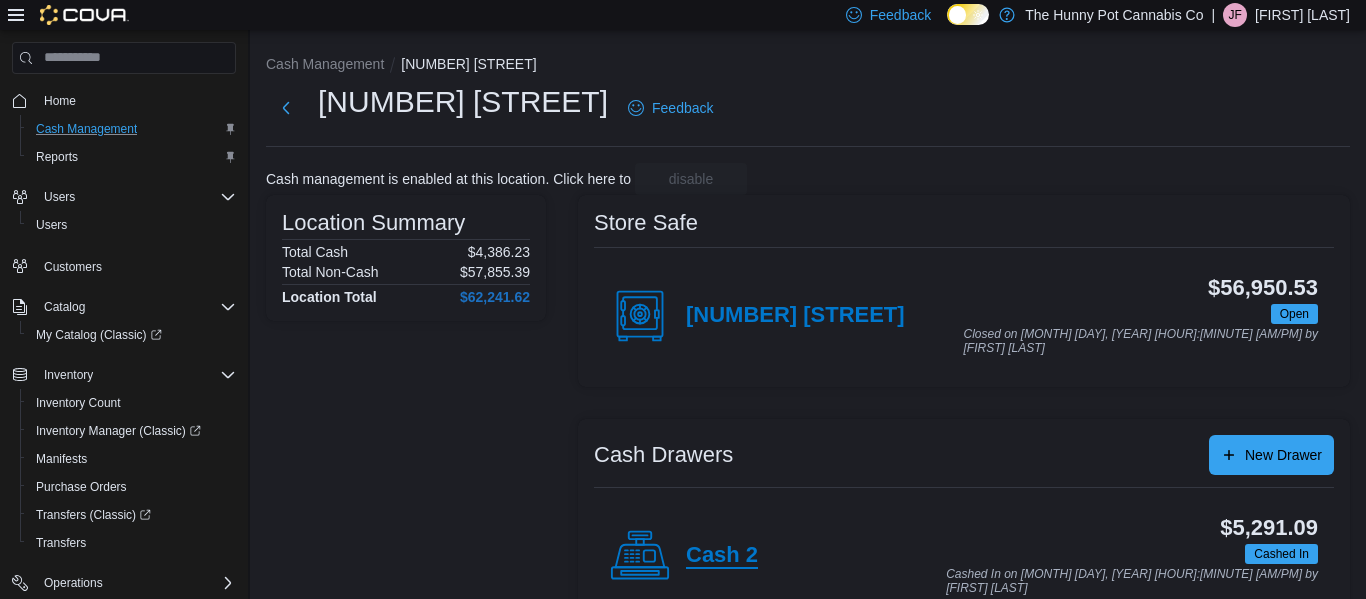 click on "Cash 2" at bounding box center [722, 556] 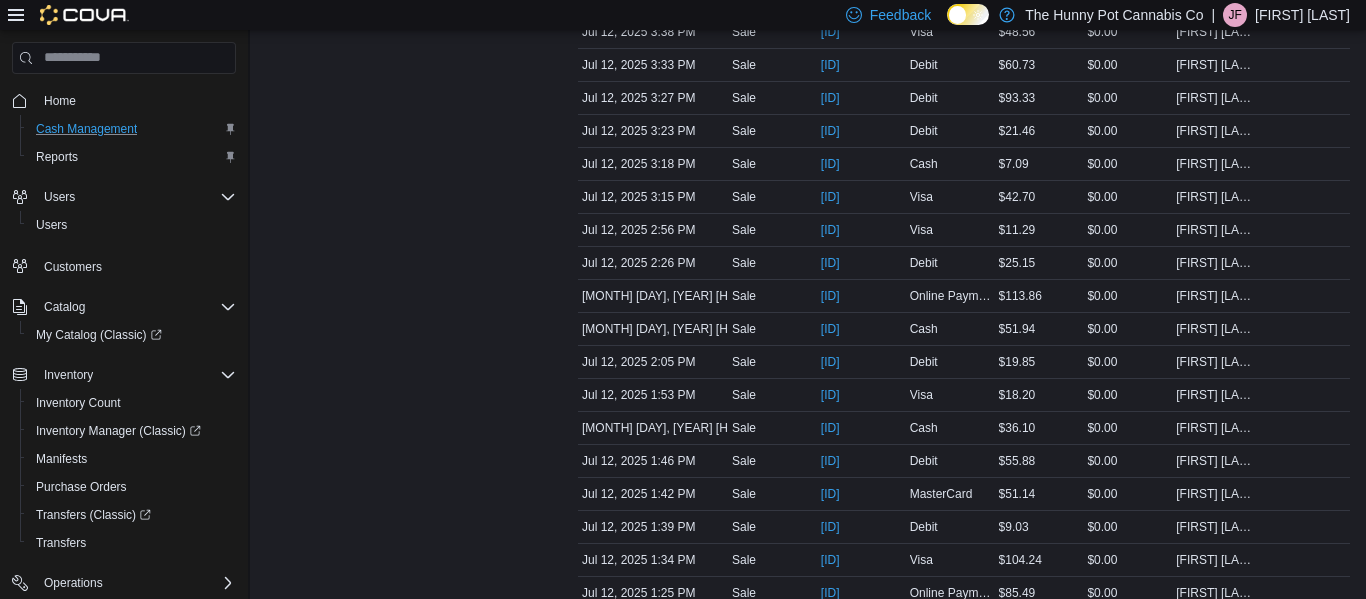 scroll, scrollTop: 2983, scrollLeft: 0, axis: vertical 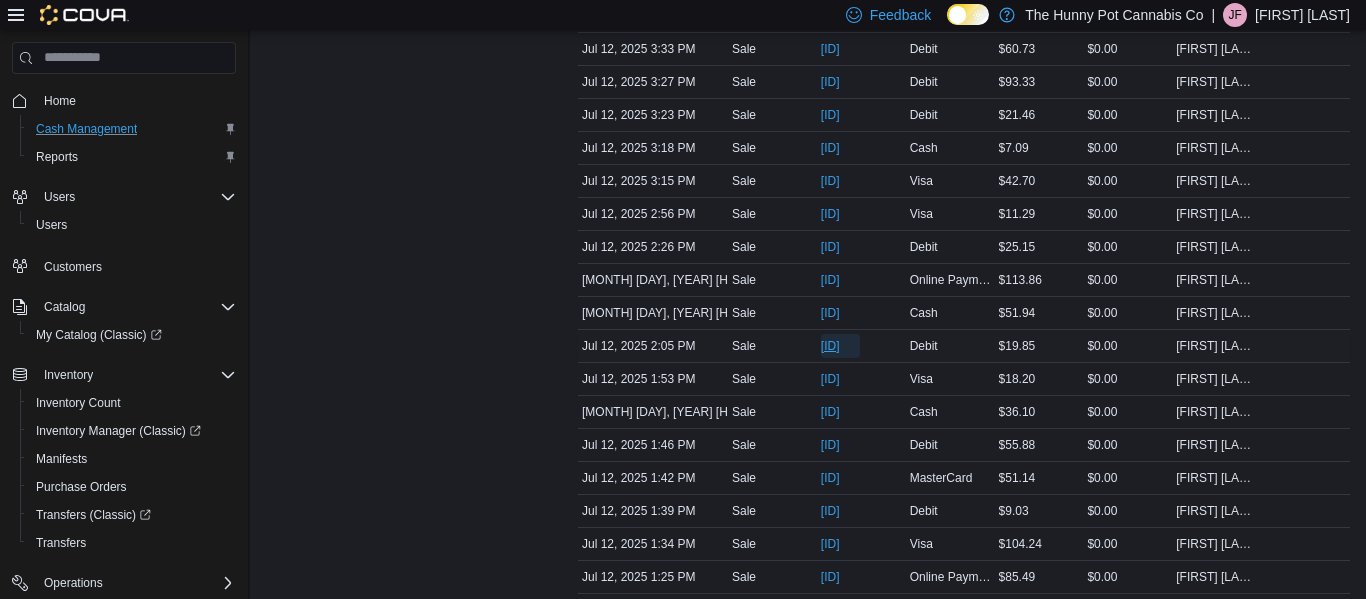 click on "[ID]" at bounding box center (830, 346) 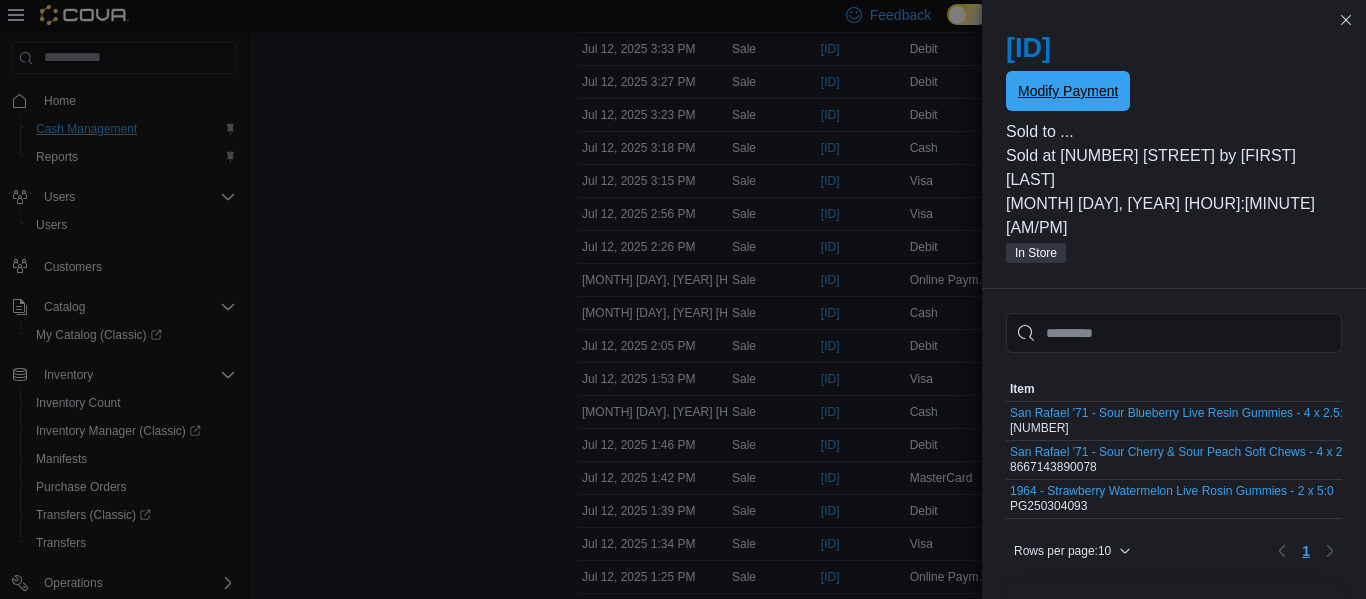 click on "Modify Payment" at bounding box center (1068, 91) 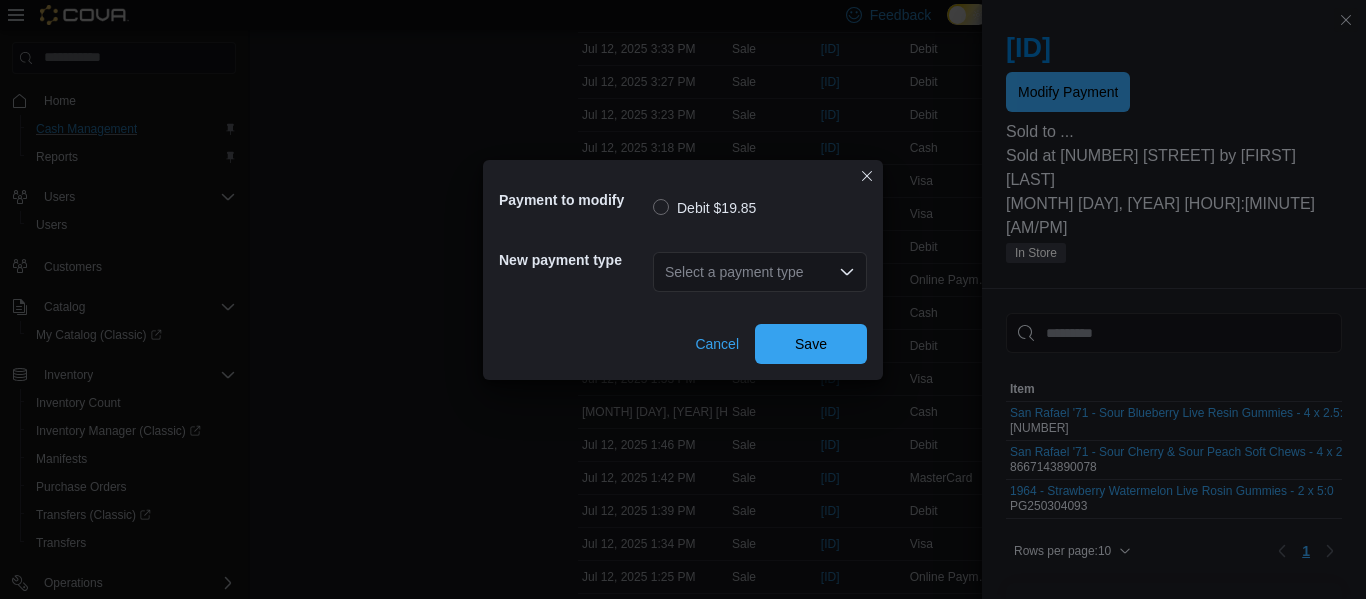 click on "Select a payment type" at bounding box center [760, 272] 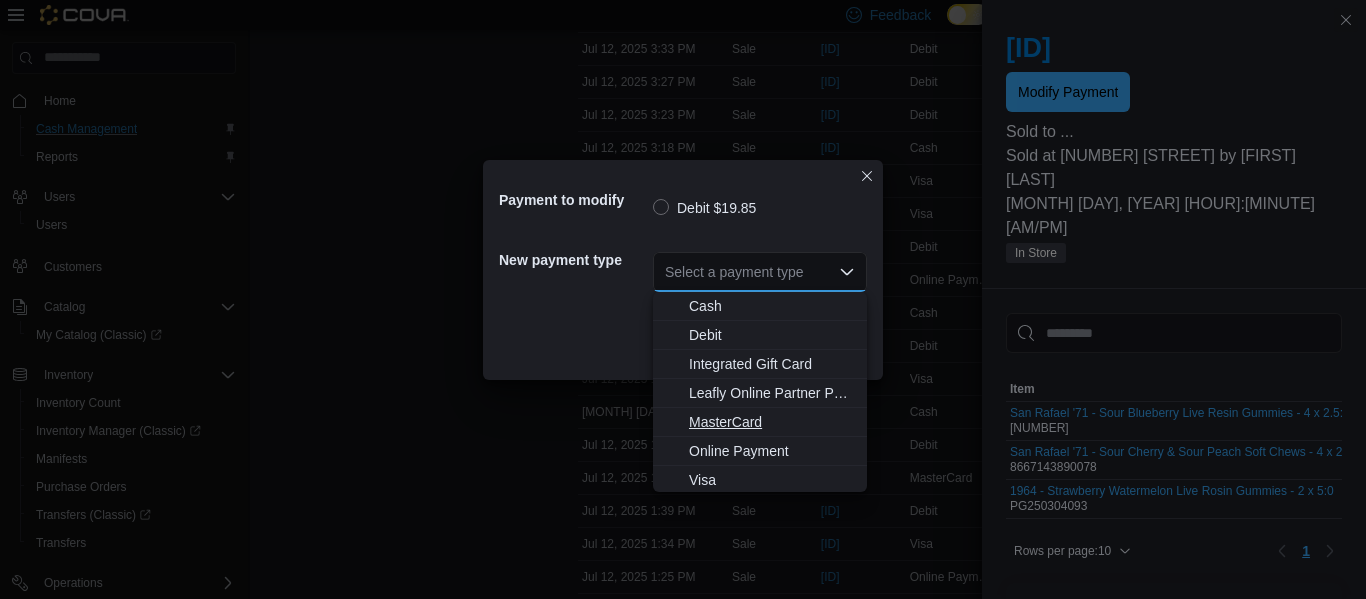 click on "MasterCard" at bounding box center [772, 422] 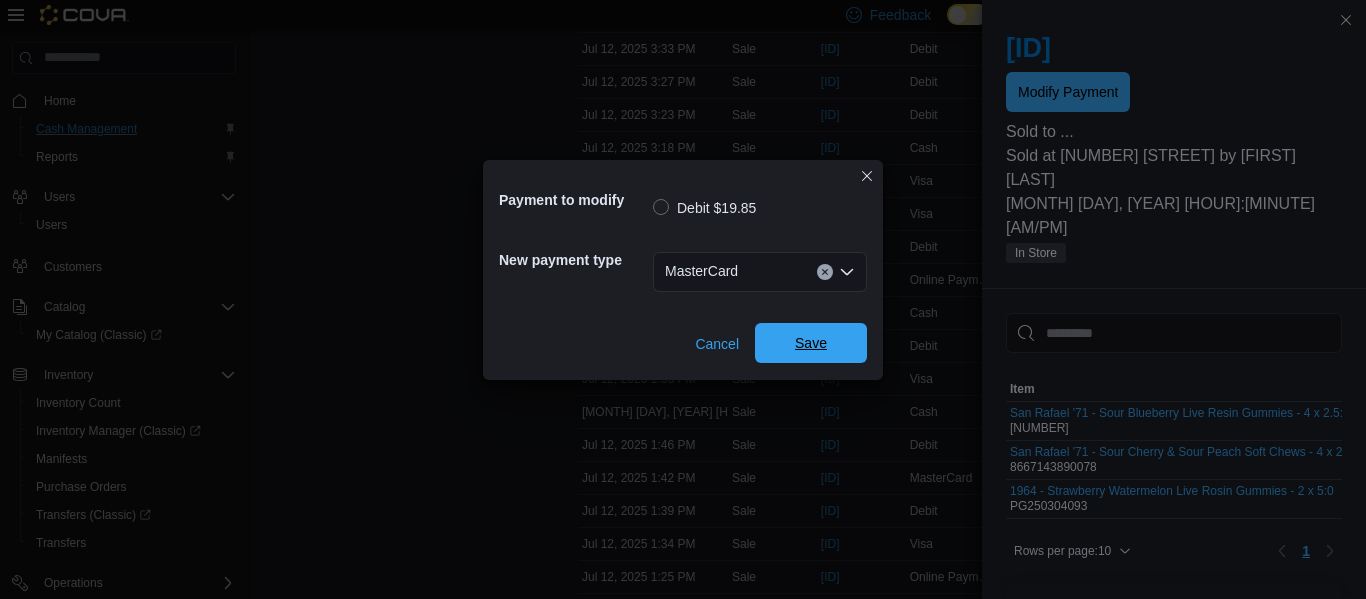 click on "Save" at bounding box center [811, 343] 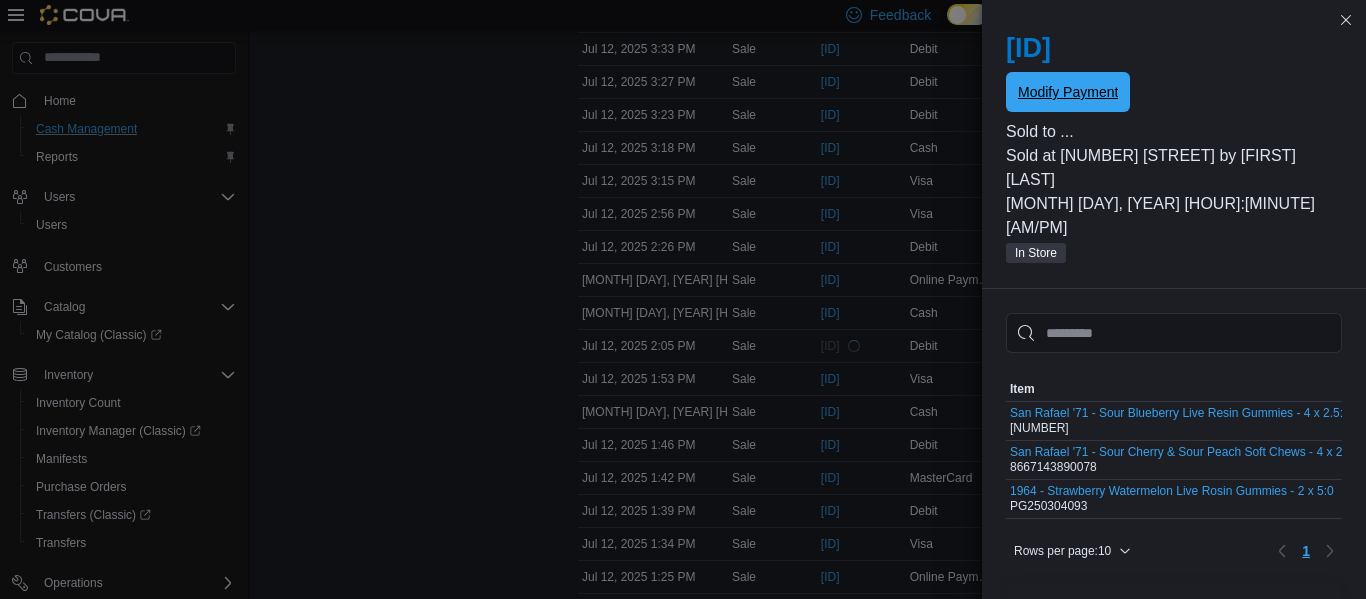 scroll, scrollTop: 0, scrollLeft: 0, axis: both 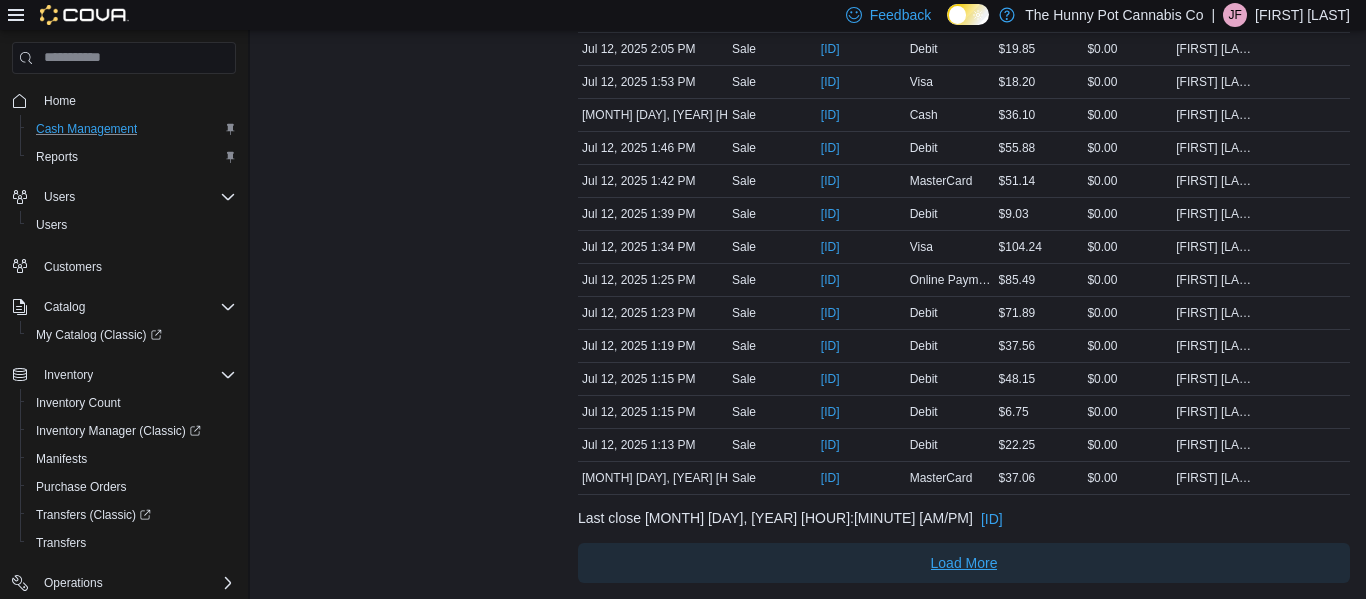 click on "Load More" at bounding box center [964, 563] 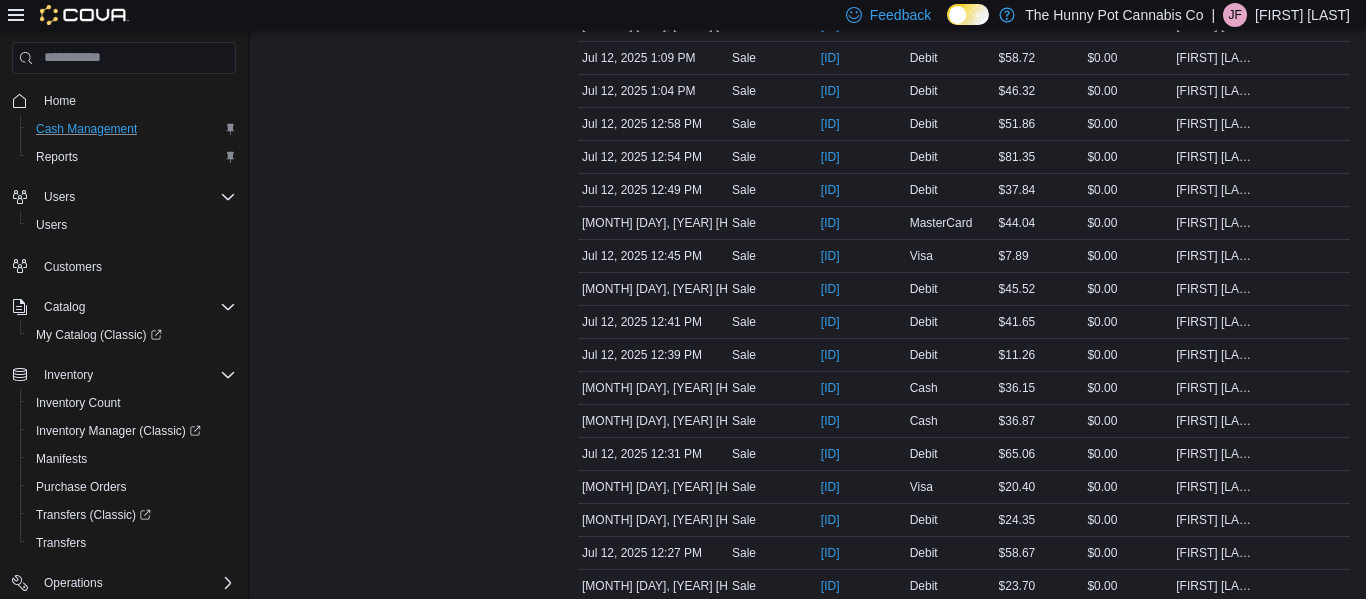 scroll, scrollTop: 3734, scrollLeft: 0, axis: vertical 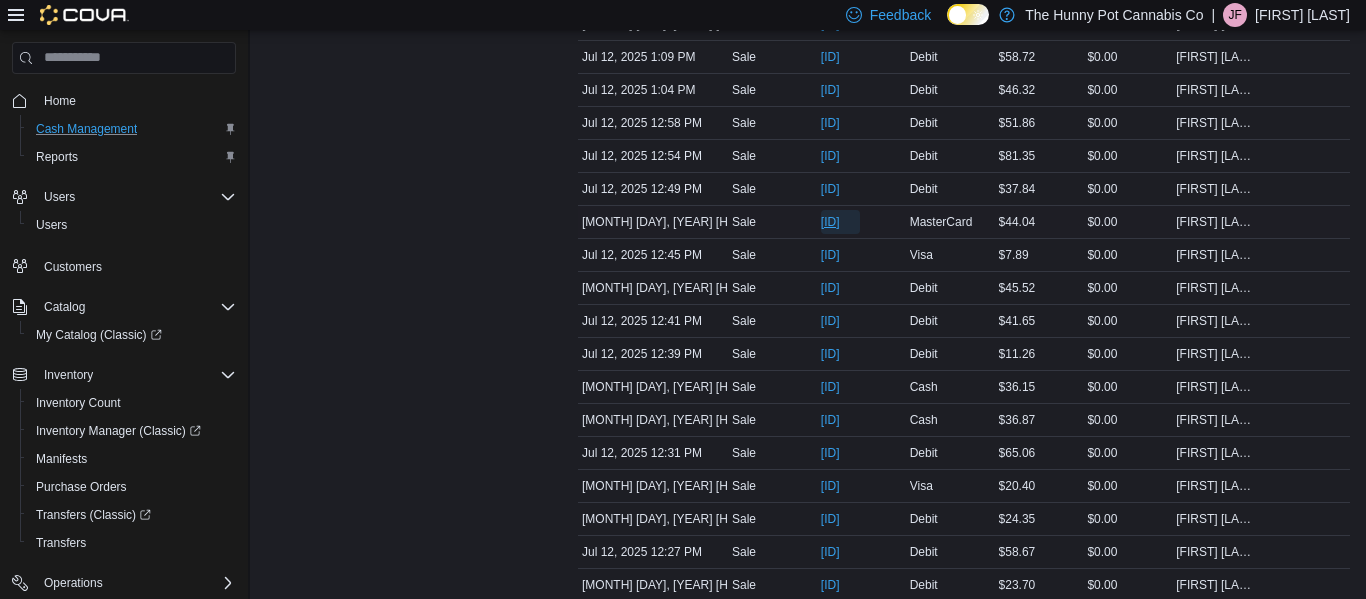 click on "[ID]" at bounding box center [830, 222] 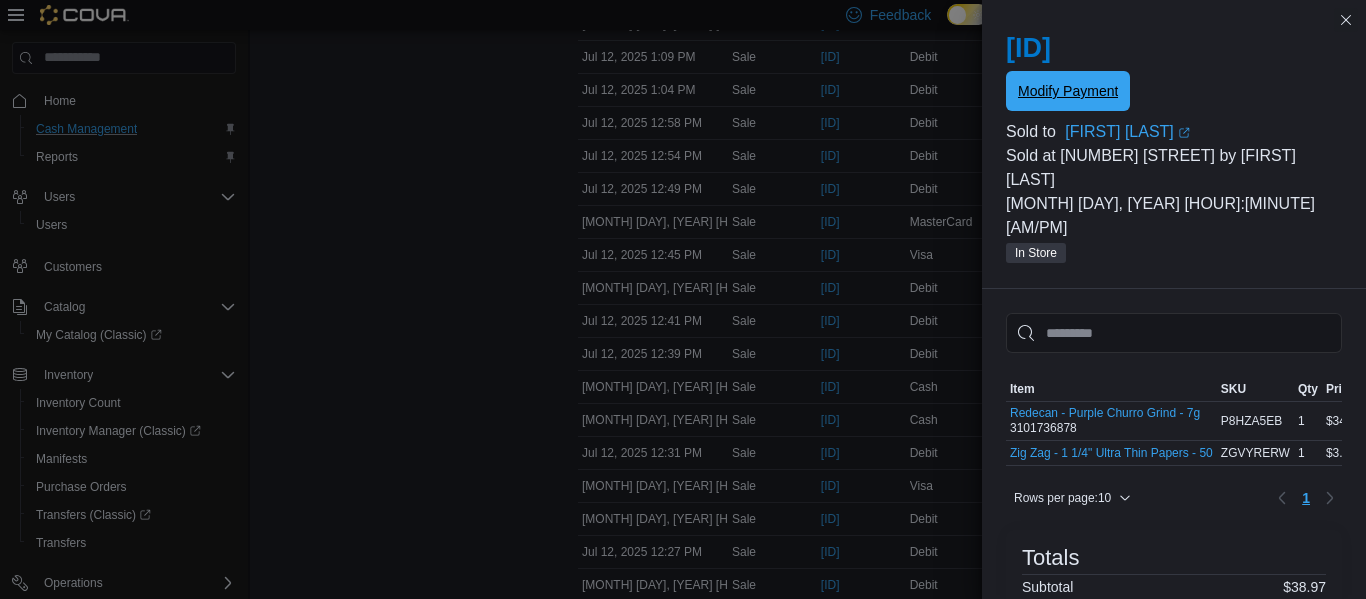 click on "Modify Payment" at bounding box center (1068, 91) 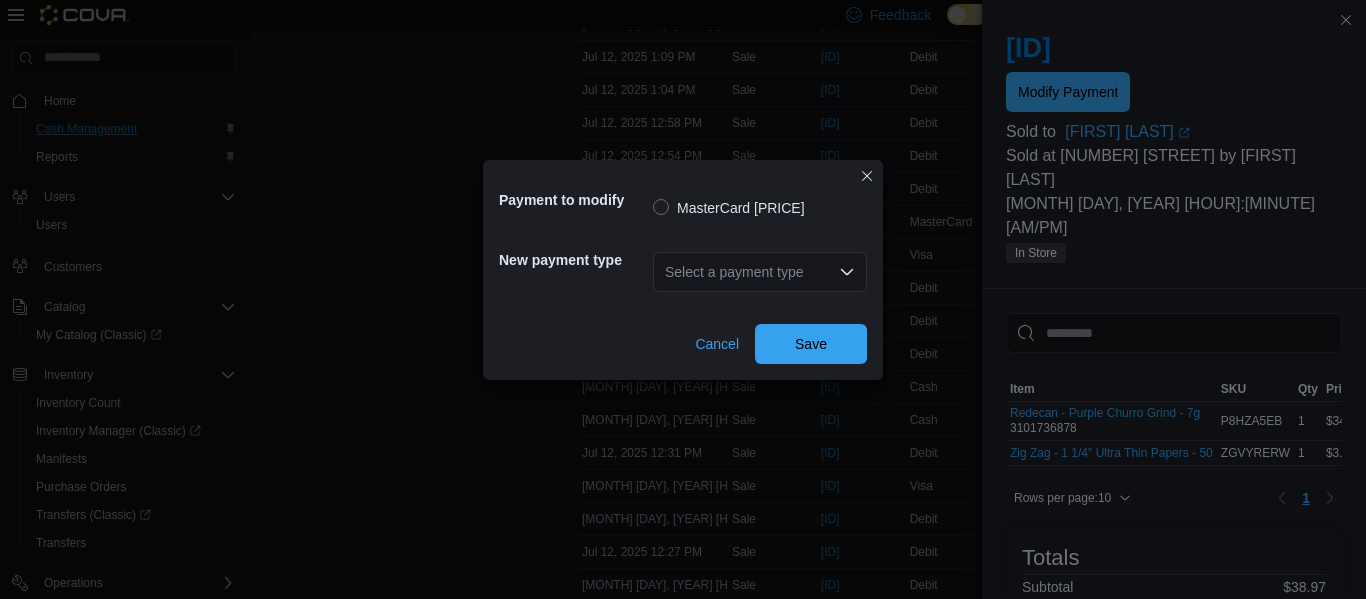 click on "Select a payment type" at bounding box center [760, 272] 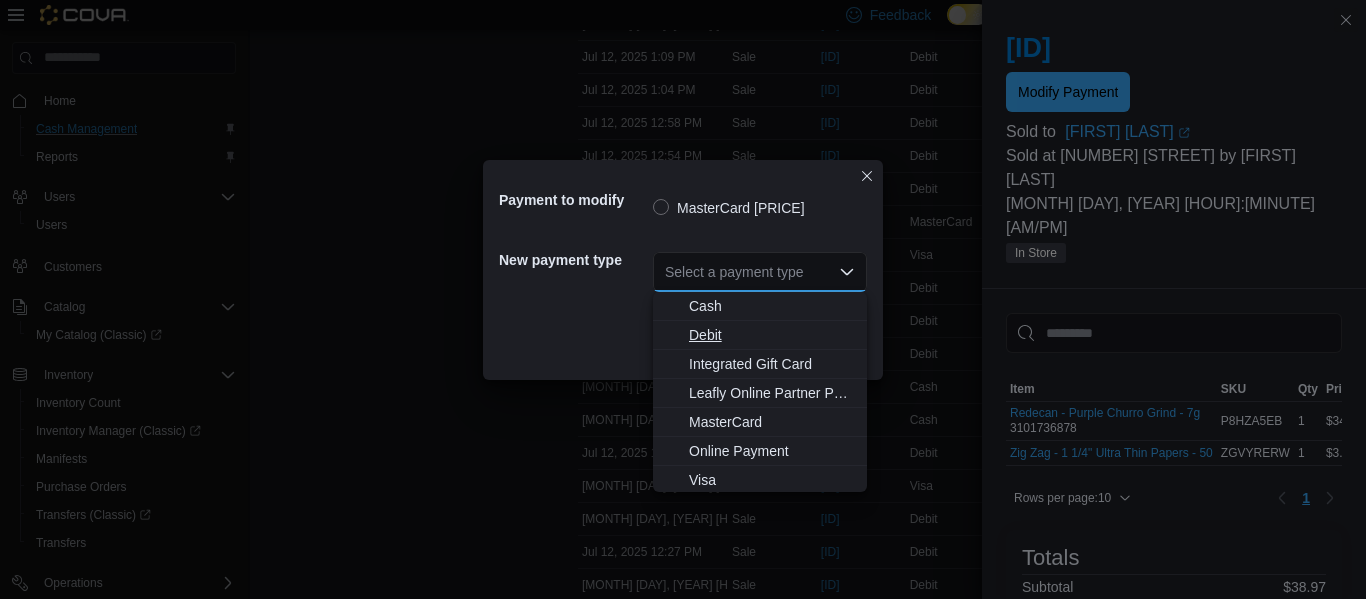 click on "Debit" at bounding box center (772, 335) 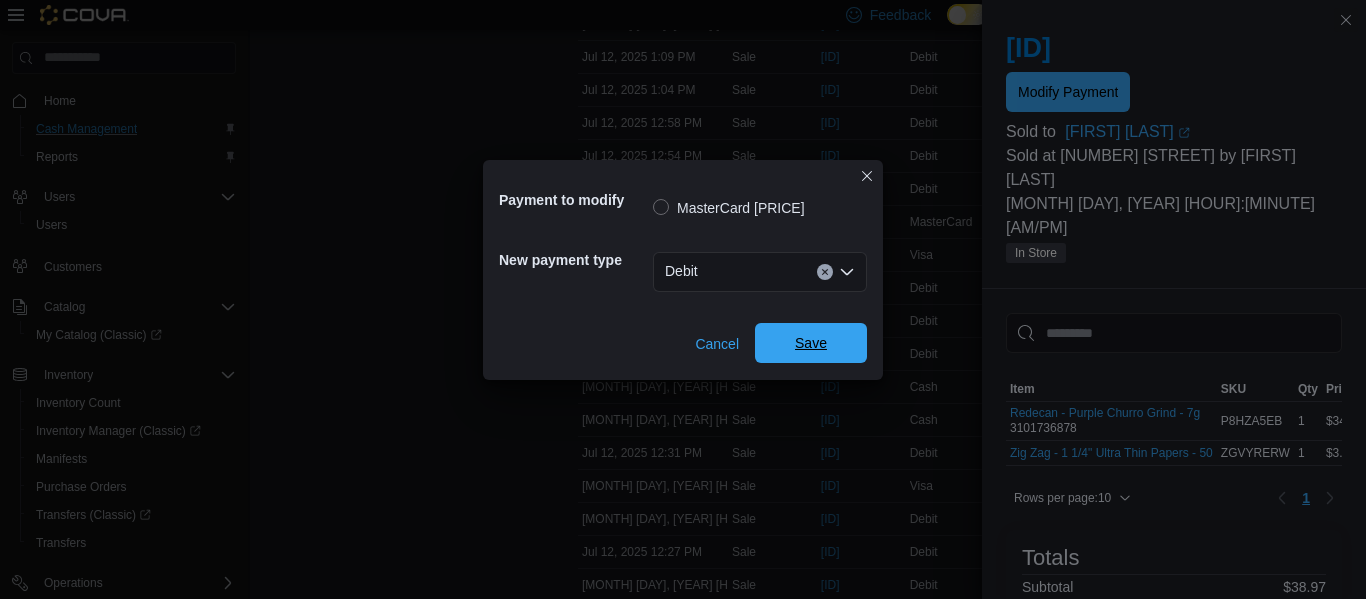 click on "Save" at bounding box center (811, 343) 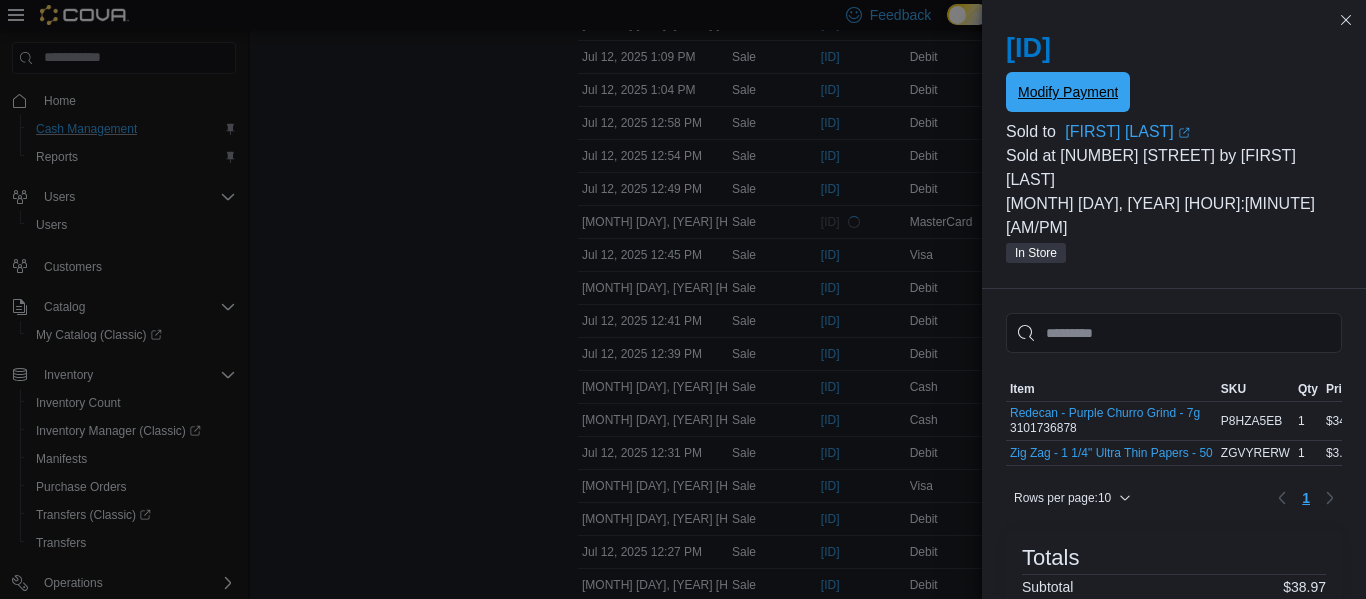 scroll, scrollTop: 0, scrollLeft: 0, axis: both 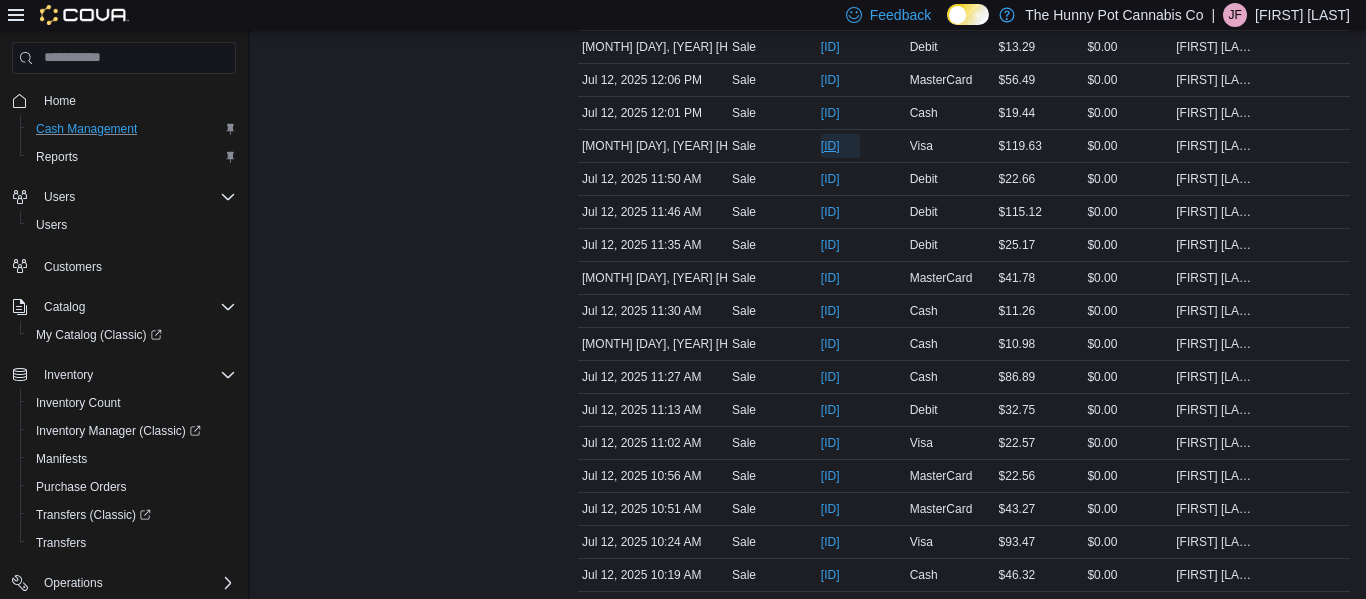 click on "[ID]" at bounding box center (830, 146) 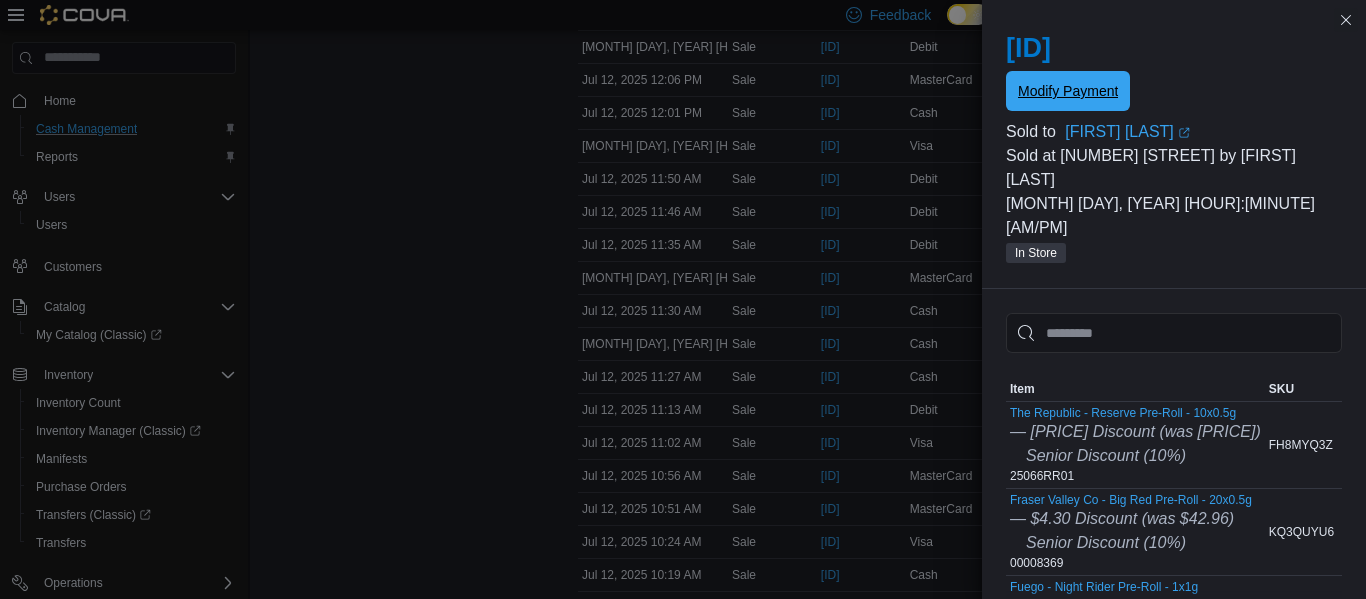 click on "Modify Payment" at bounding box center (1068, 91) 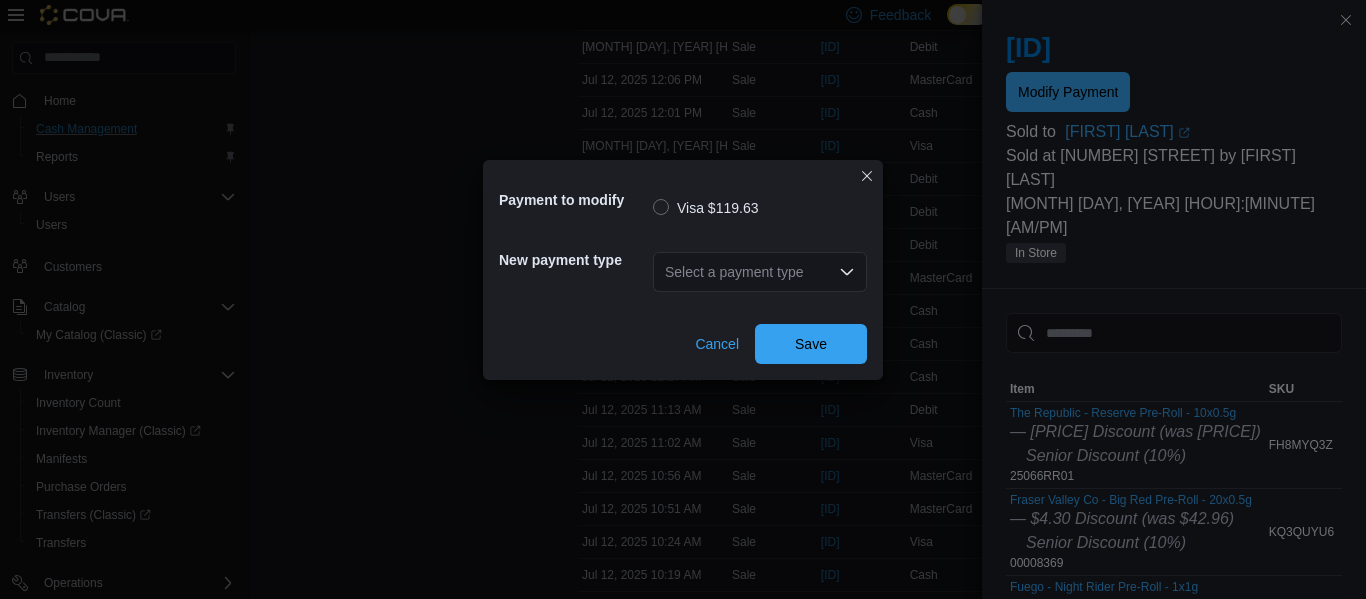 click on "Select a payment type" at bounding box center [760, 272] 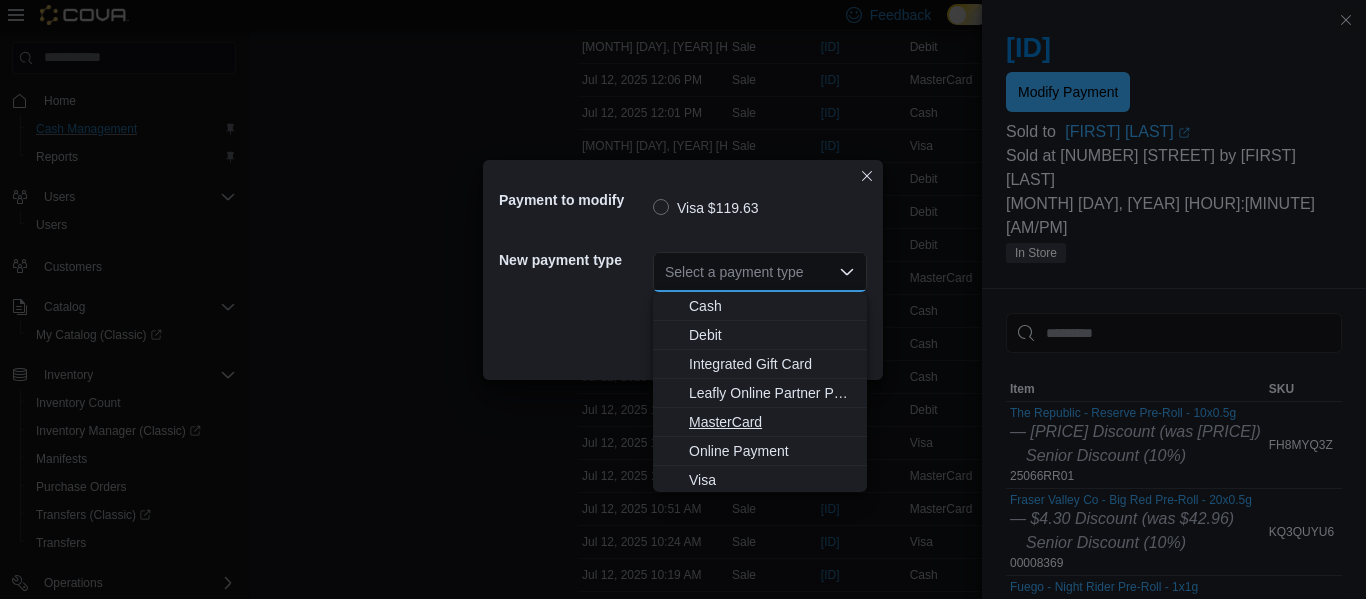 click on "MasterCard" at bounding box center (772, 422) 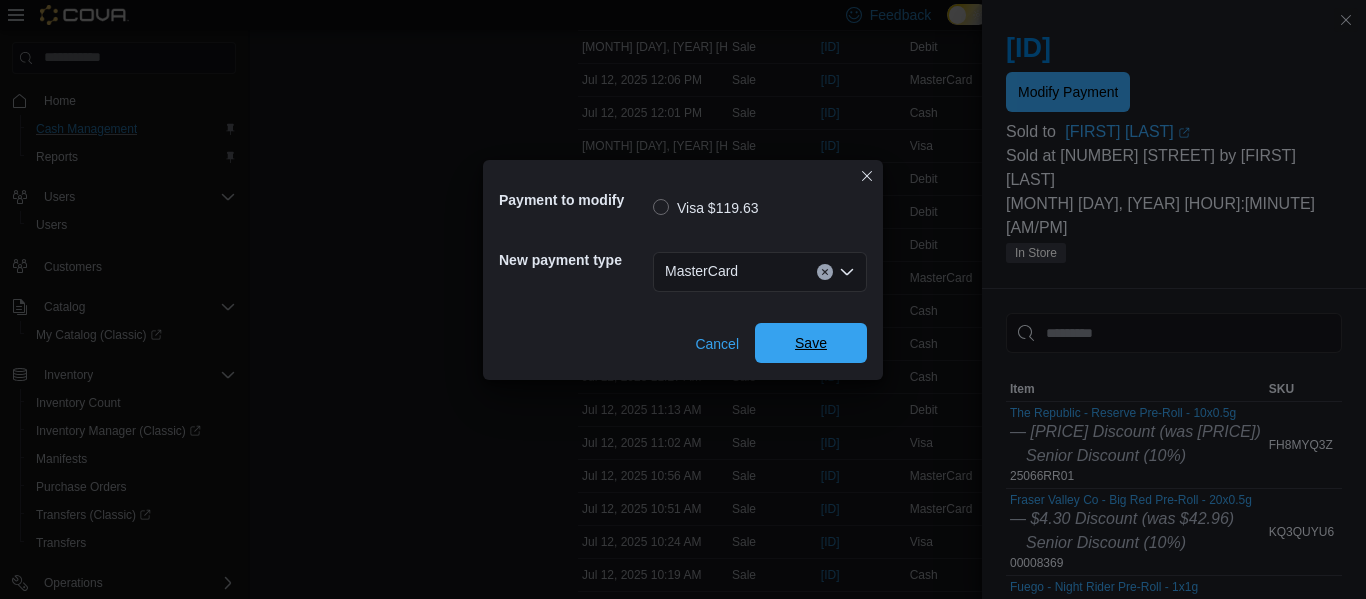 click on "Save" at bounding box center [811, 343] 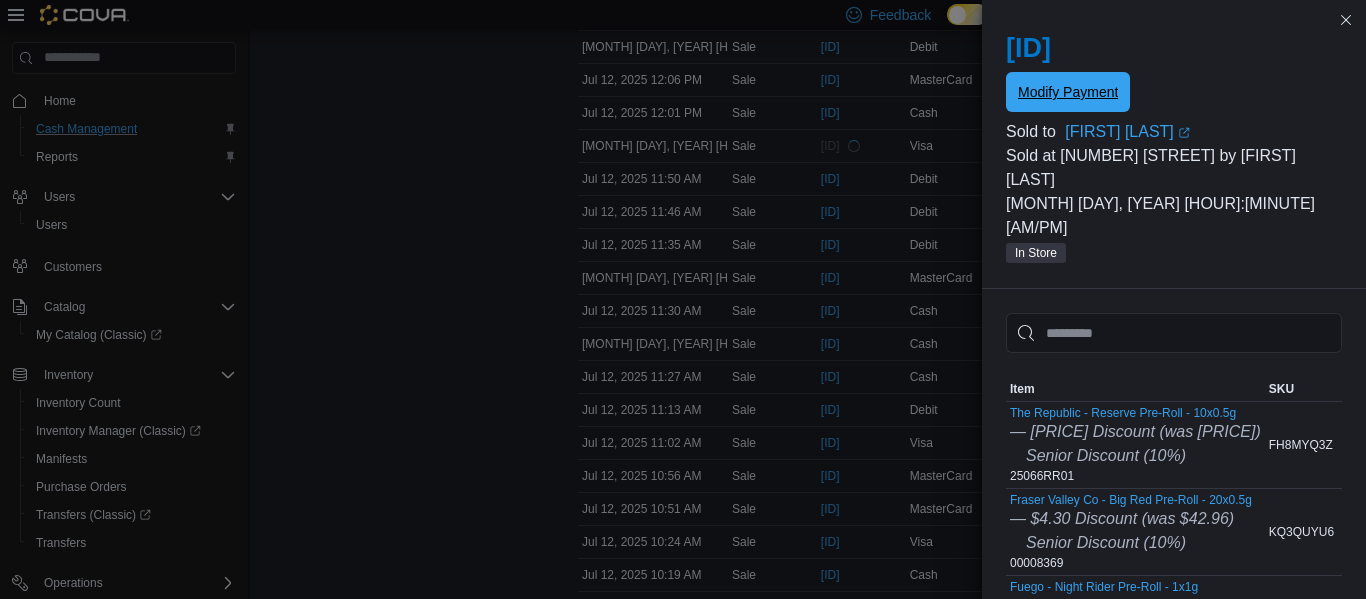 scroll, scrollTop: 0, scrollLeft: 0, axis: both 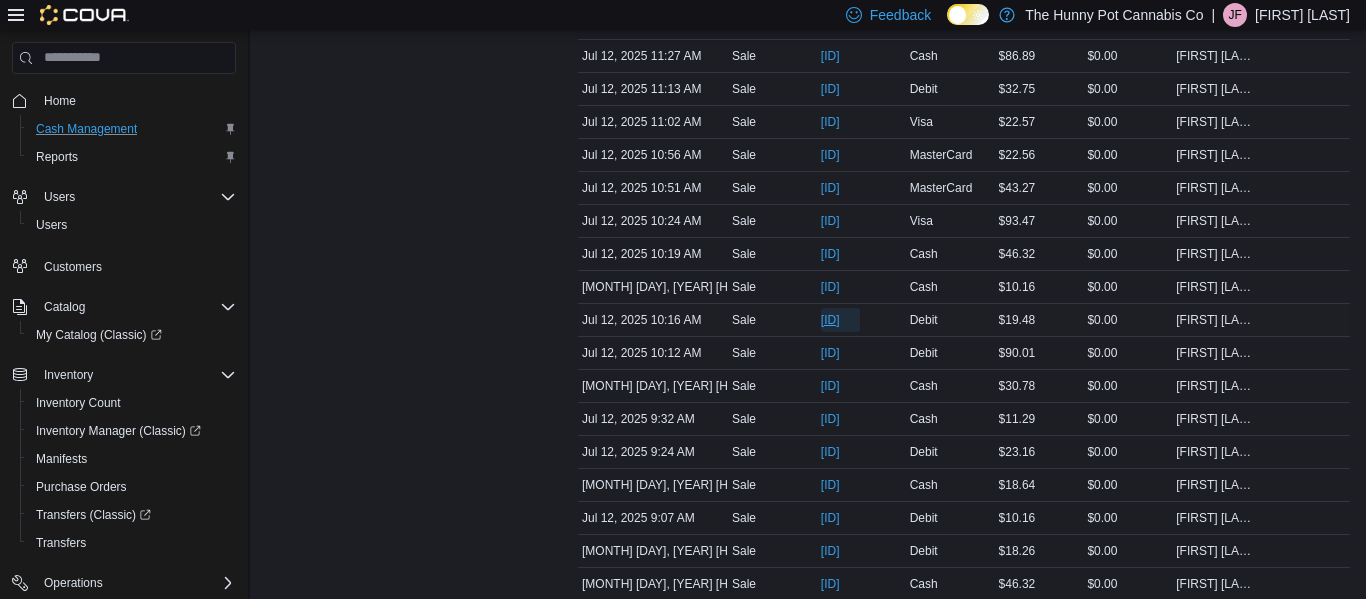 click on "[ID]" at bounding box center (830, 320) 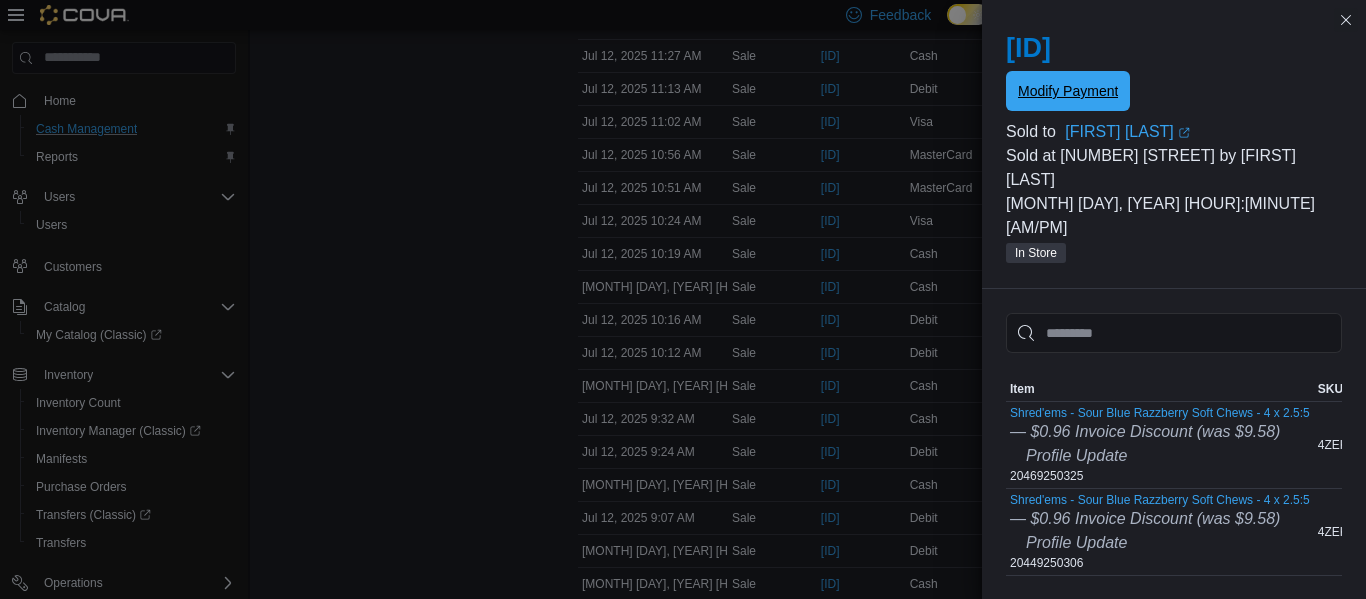 click on "Modify Payment" at bounding box center (1068, 91) 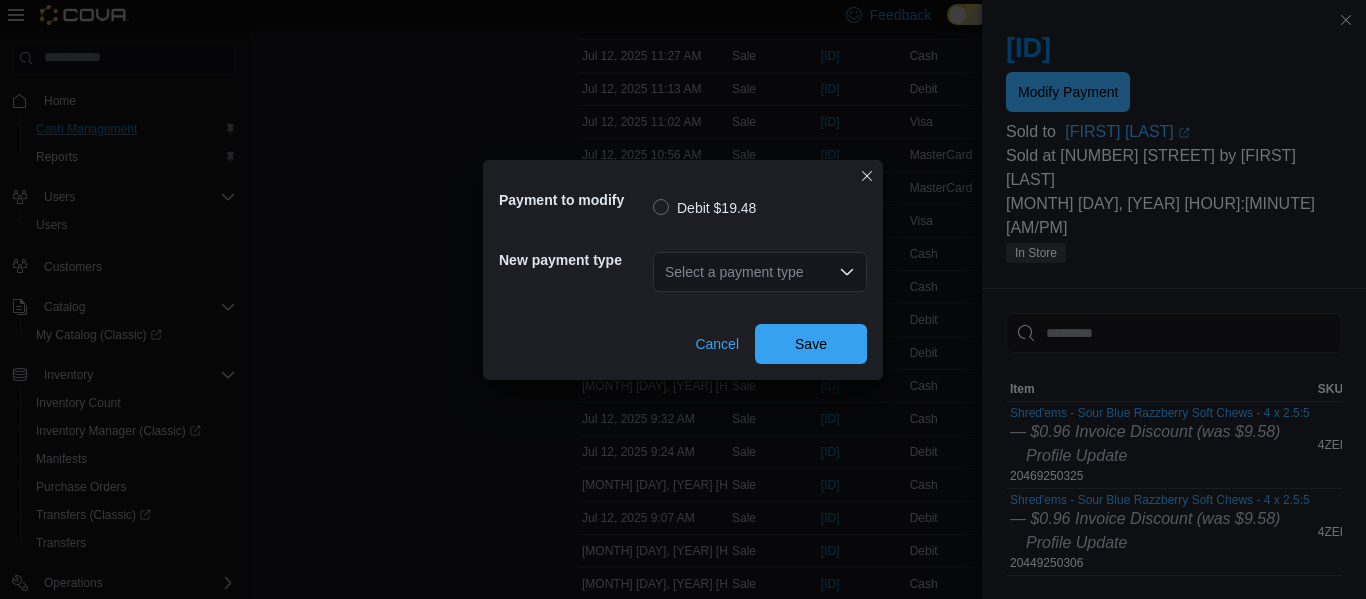 click on "Select a payment type" at bounding box center [760, 272] 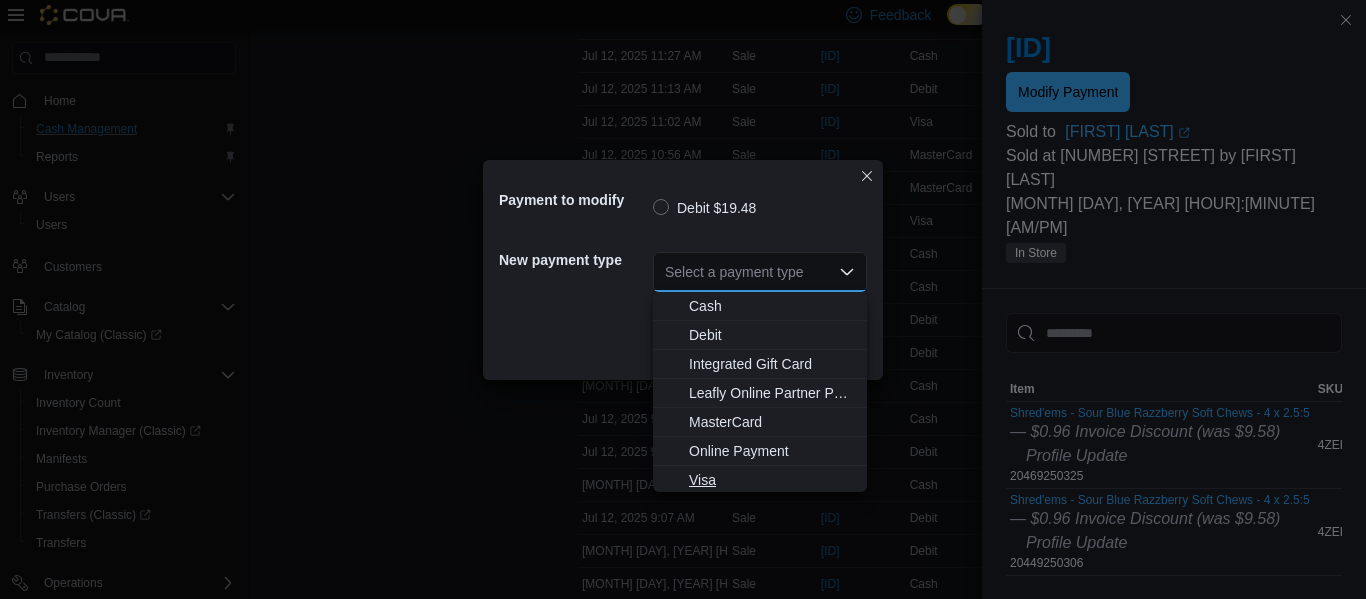 click on "Visa" at bounding box center [772, 480] 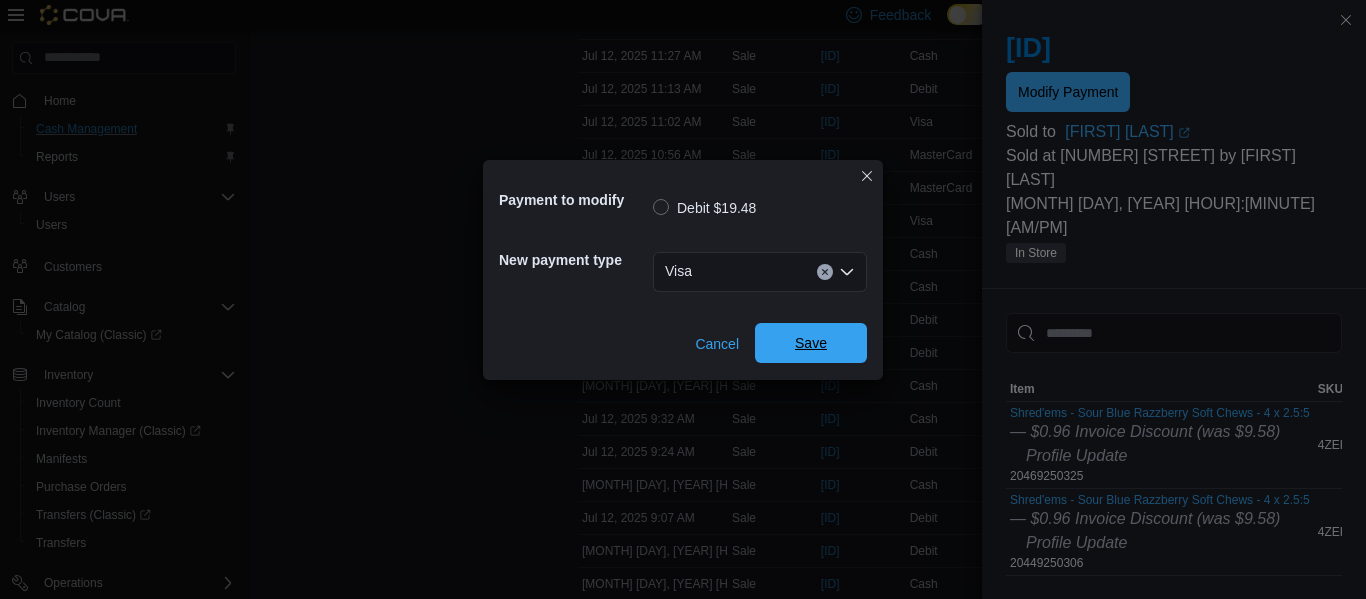 click on "Save" at bounding box center (811, 343) 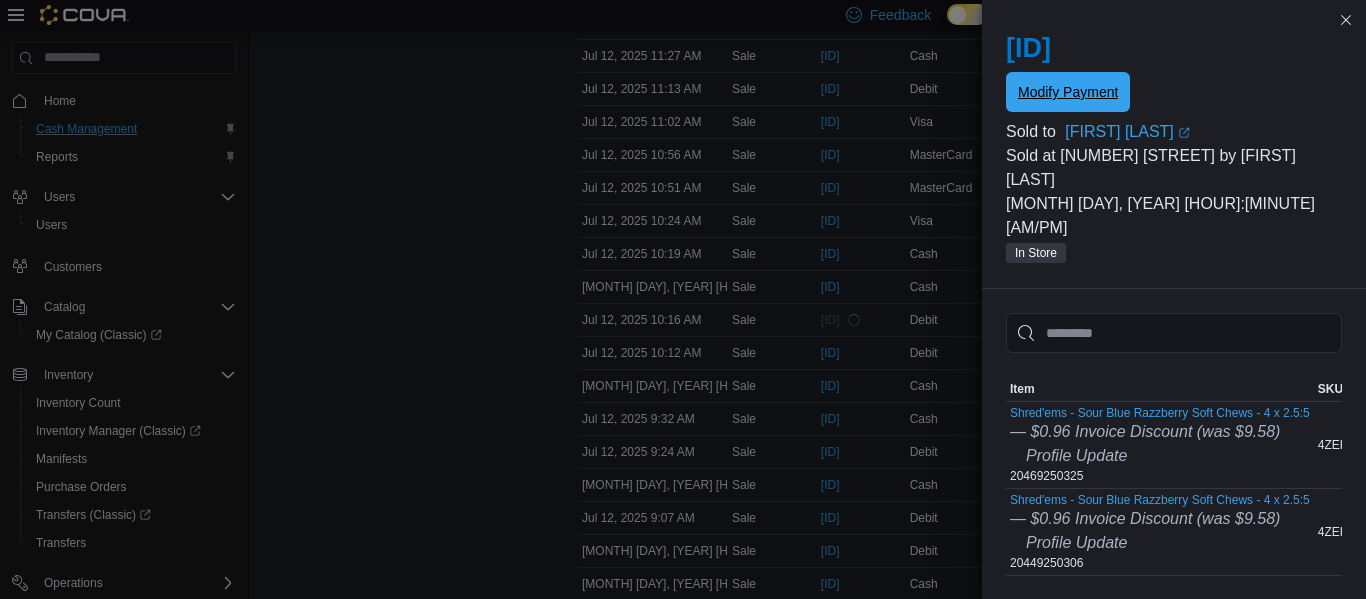 scroll, scrollTop: 0, scrollLeft: 0, axis: both 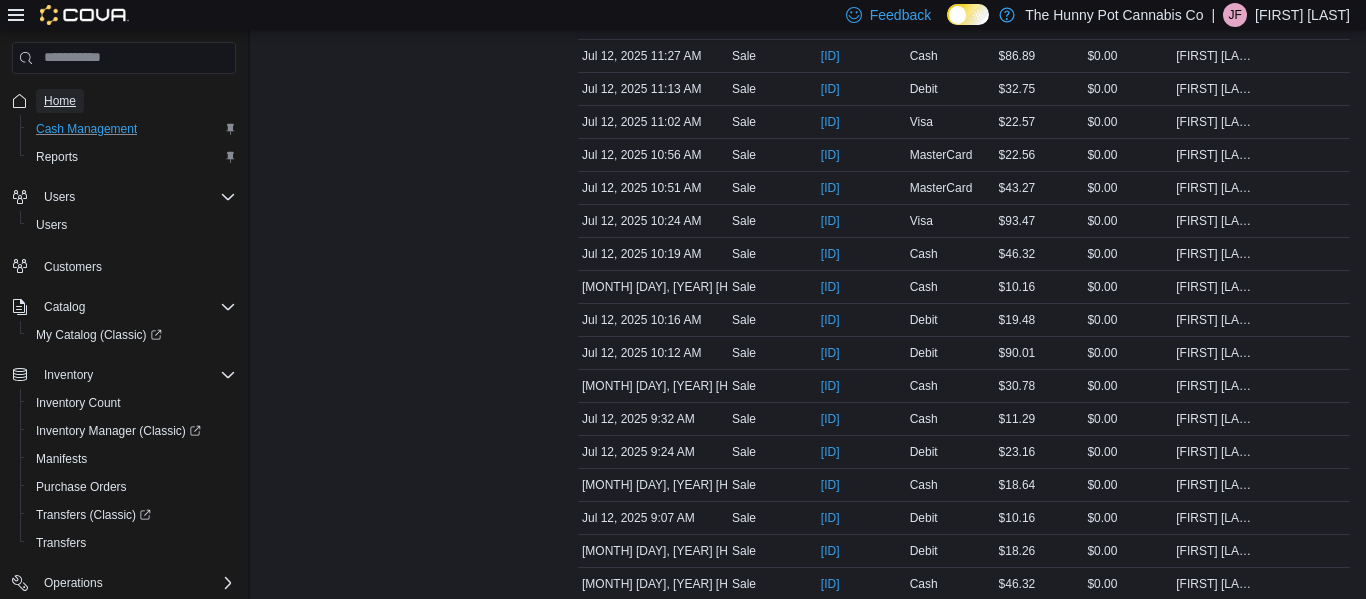 click on "Home" at bounding box center (60, 101) 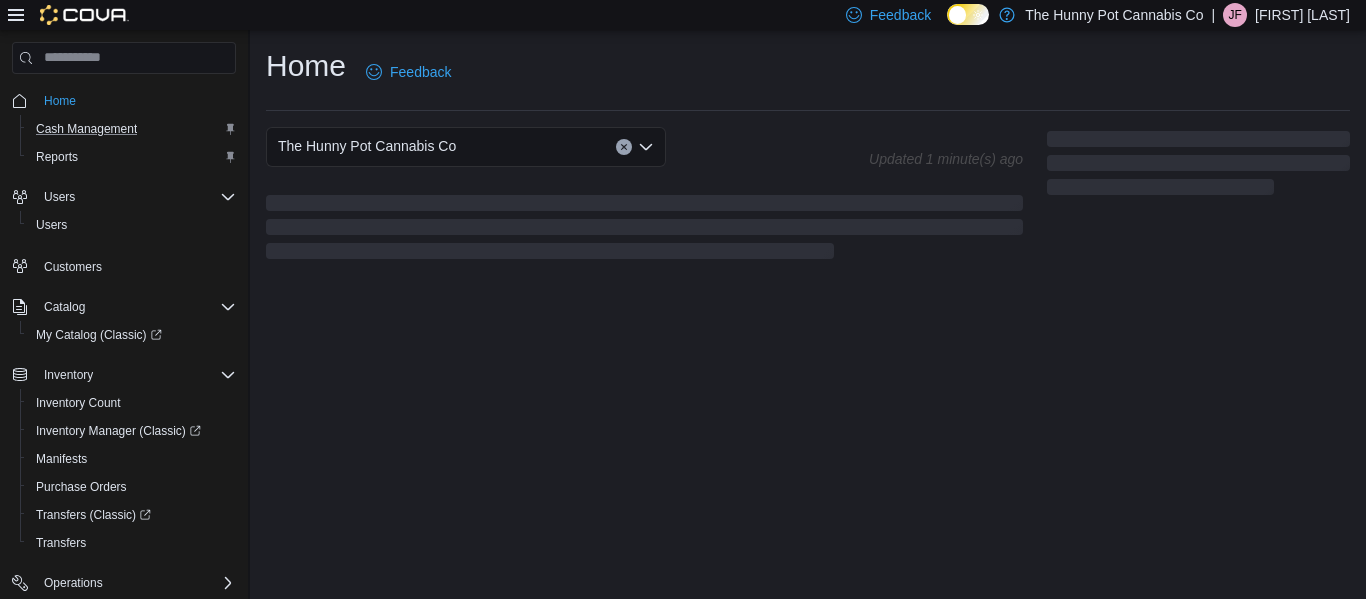 scroll, scrollTop: 0, scrollLeft: 0, axis: both 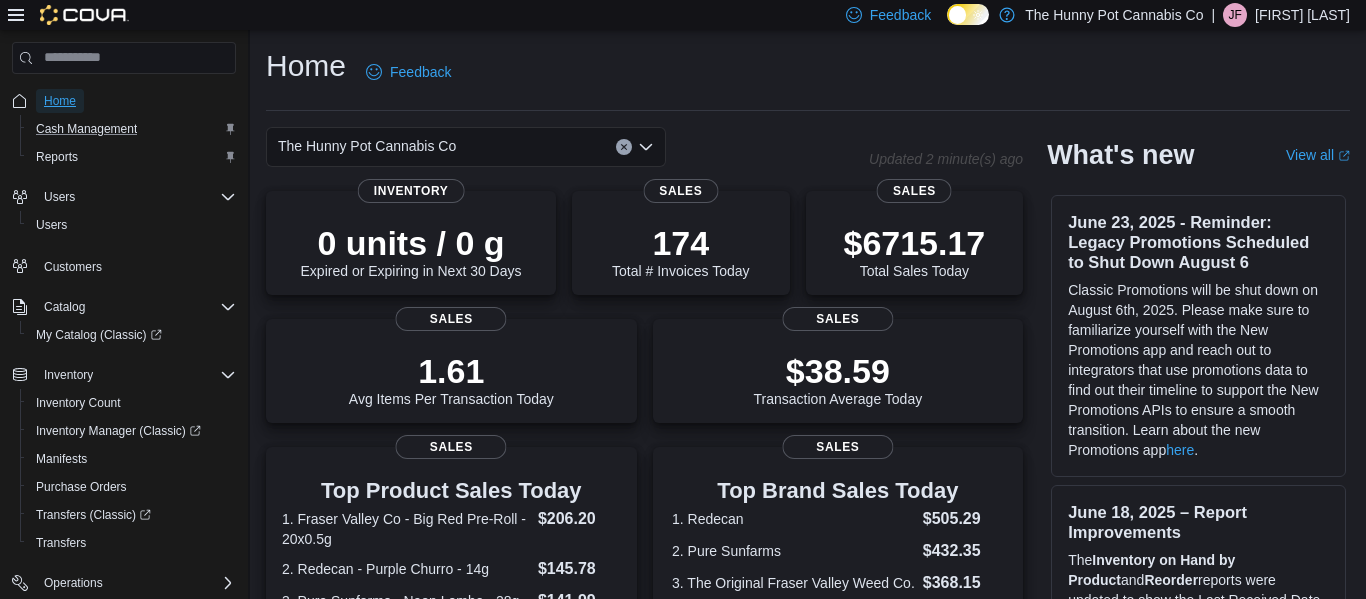 click on "Home" at bounding box center [60, 101] 